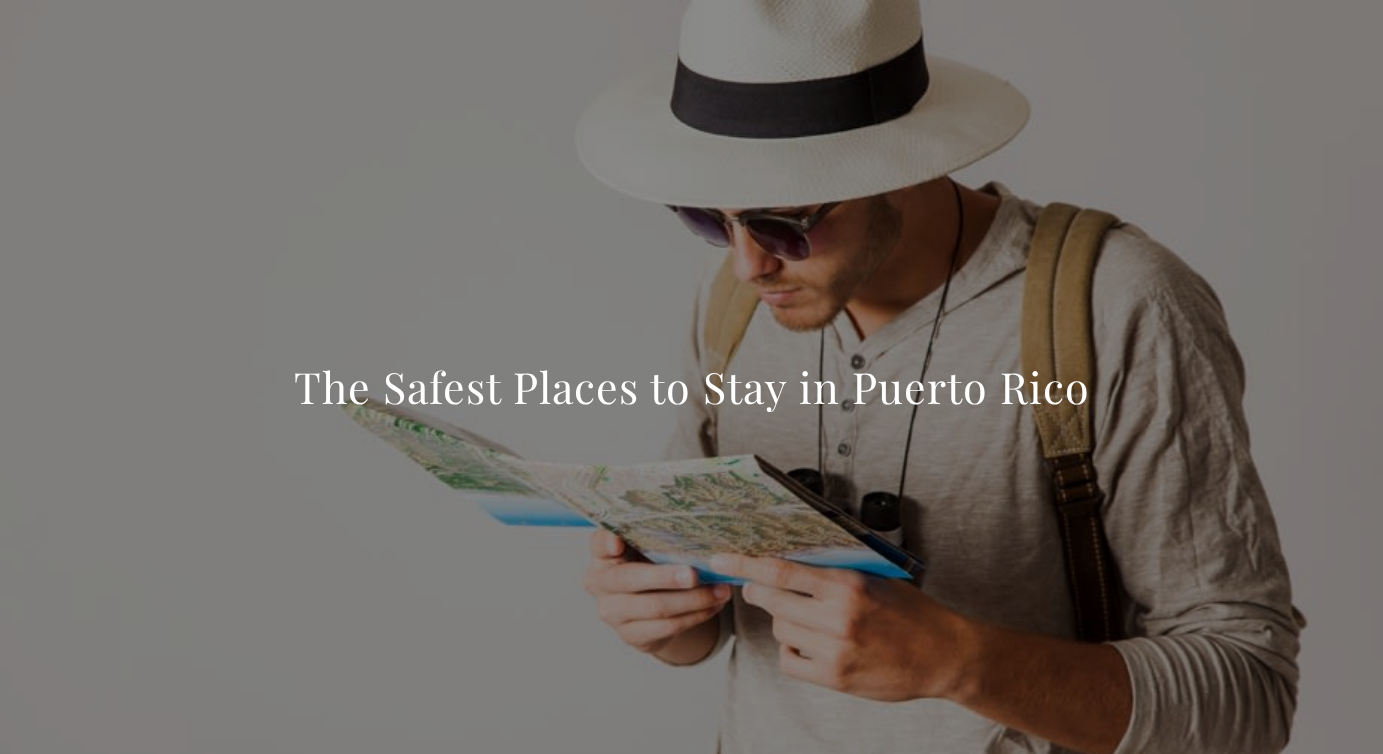 scroll, scrollTop: 816, scrollLeft: 0, axis: vertical 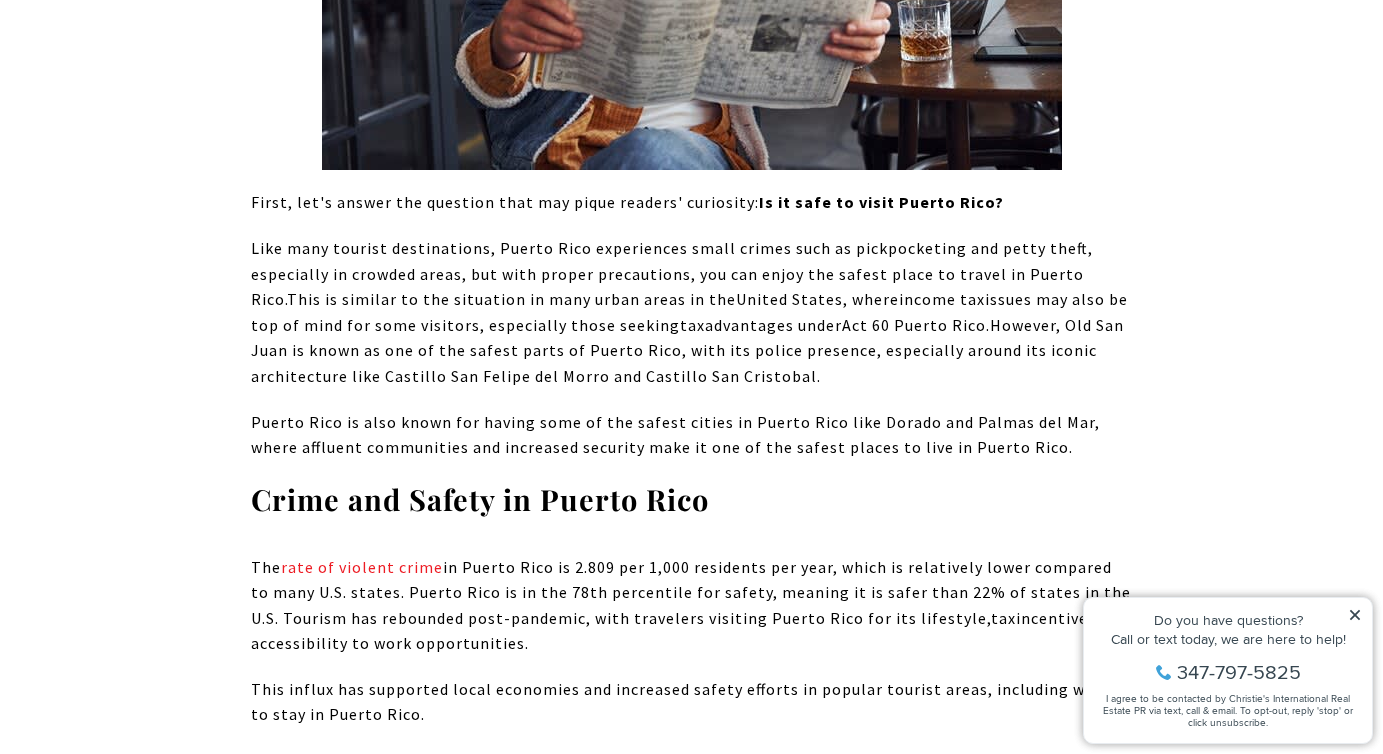 click on "This is similar to the situation in many urban areas in the" at bounding box center (511, 299) 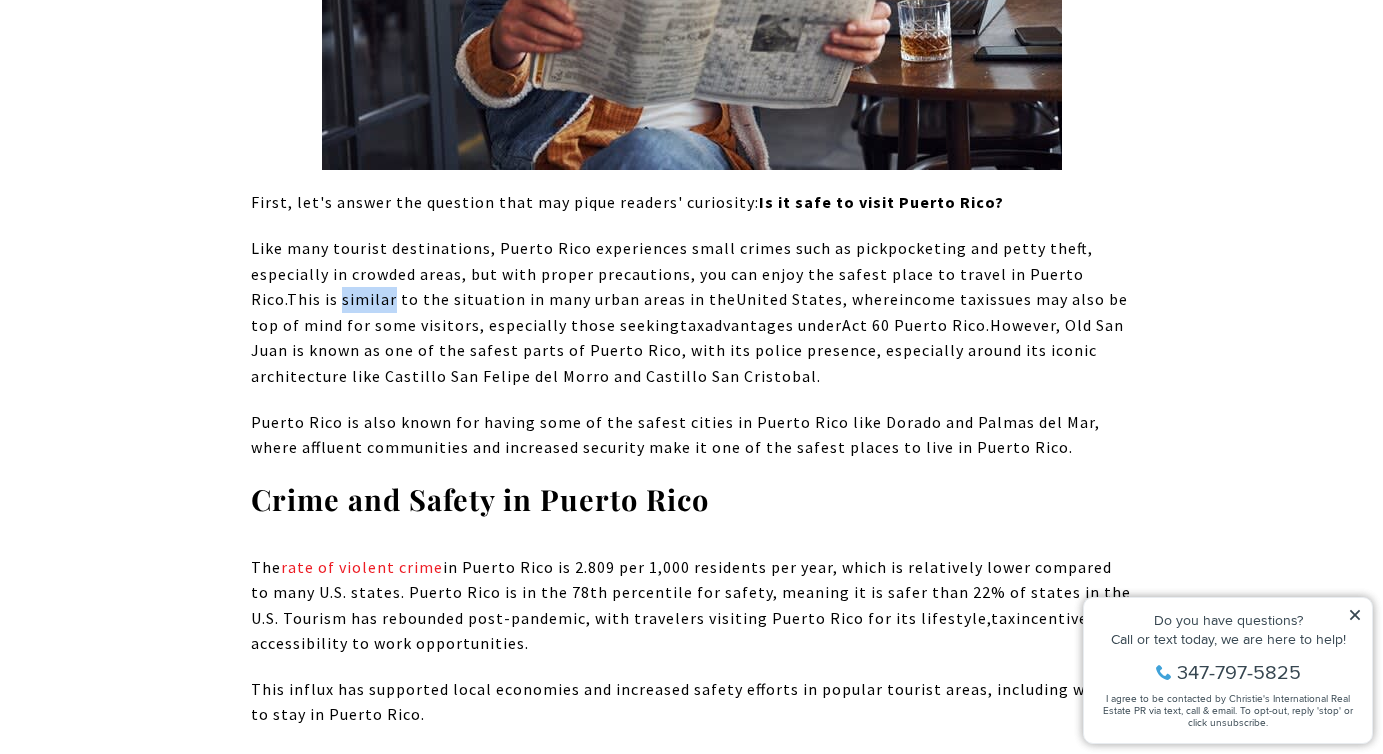 click on "This is similar to the situation in many urban areas in the" at bounding box center (511, 299) 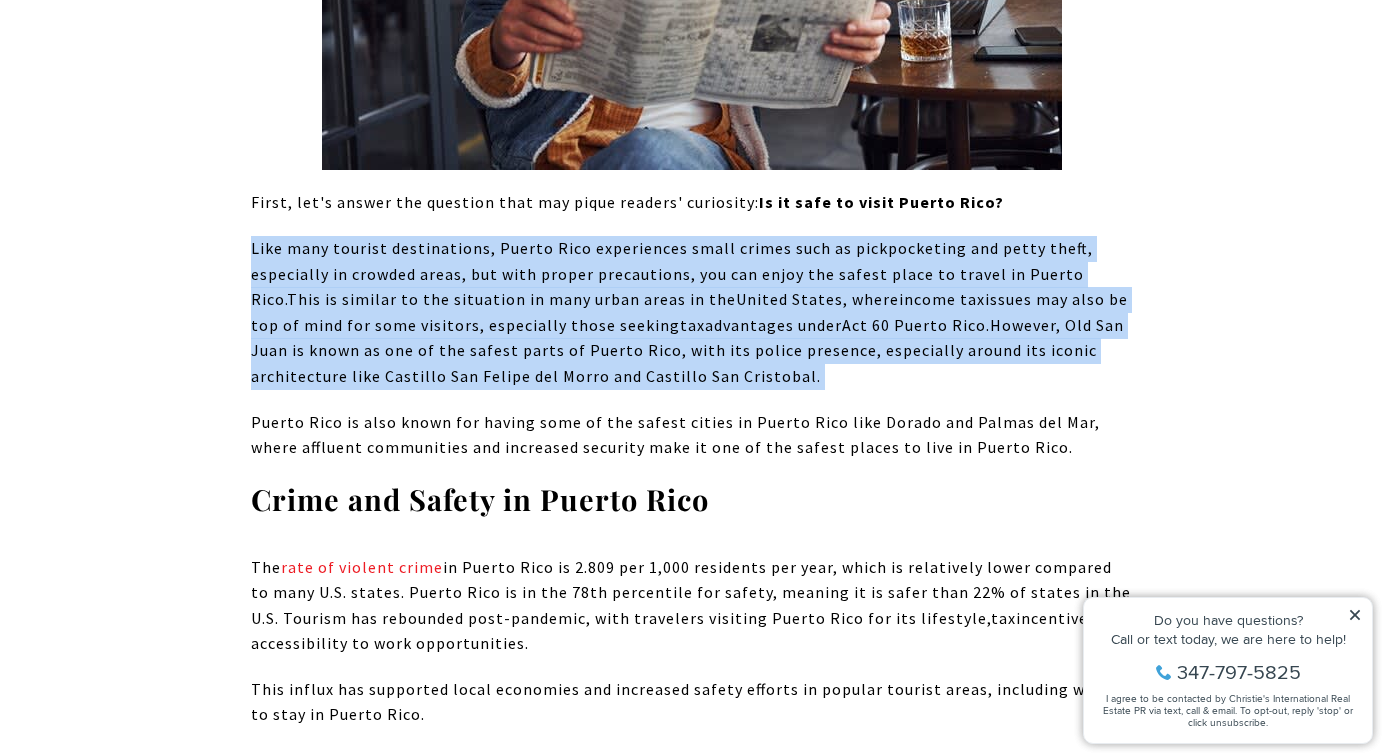click on "This is similar to the situation in many urban areas in the" at bounding box center (511, 299) 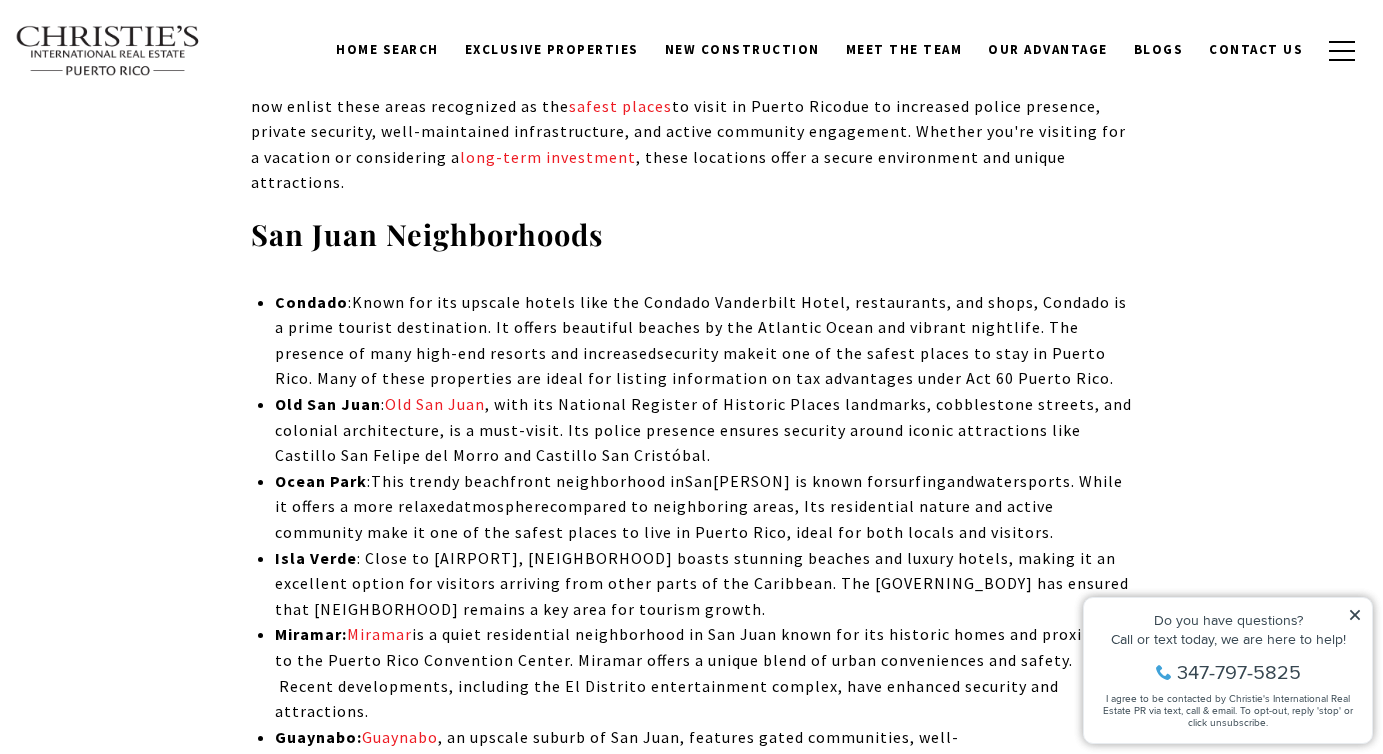 scroll, scrollTop: 4033, scrollLeft: 0, axis: vertical 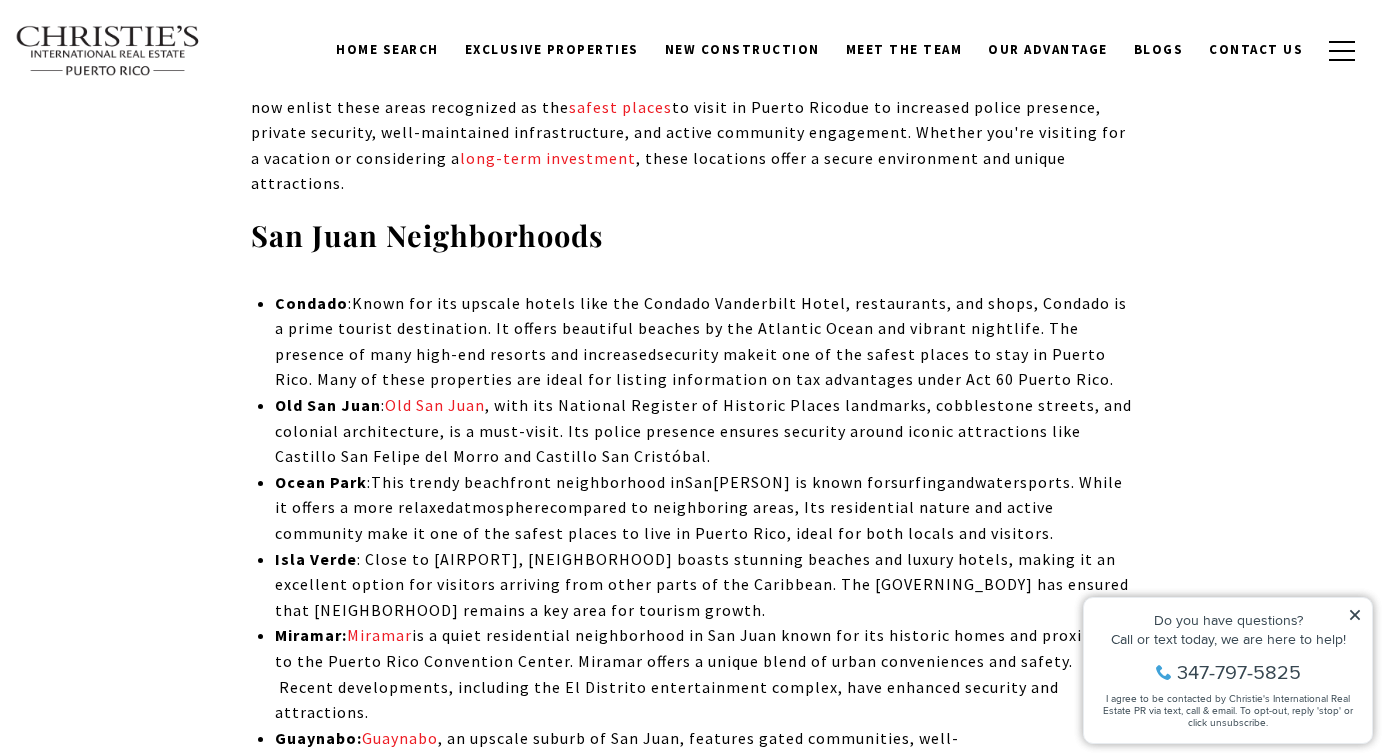 click on "Known for its upscale hotels like the [HOTEL_NAME] Hotel, restaurants, and shops, [NEIGHBORHOOD] is a prime tourist destination. It offers beautiful beaches by the Atlantic Ocean and vibrant nightlife. The presence of many high-end resorts and increased security make it one of the safest places to stay in Puerto Rico. Many of these properties are ideal for listing information on tax advantages under Act 60 Puerto Rico." at bounding box center (701, 341) 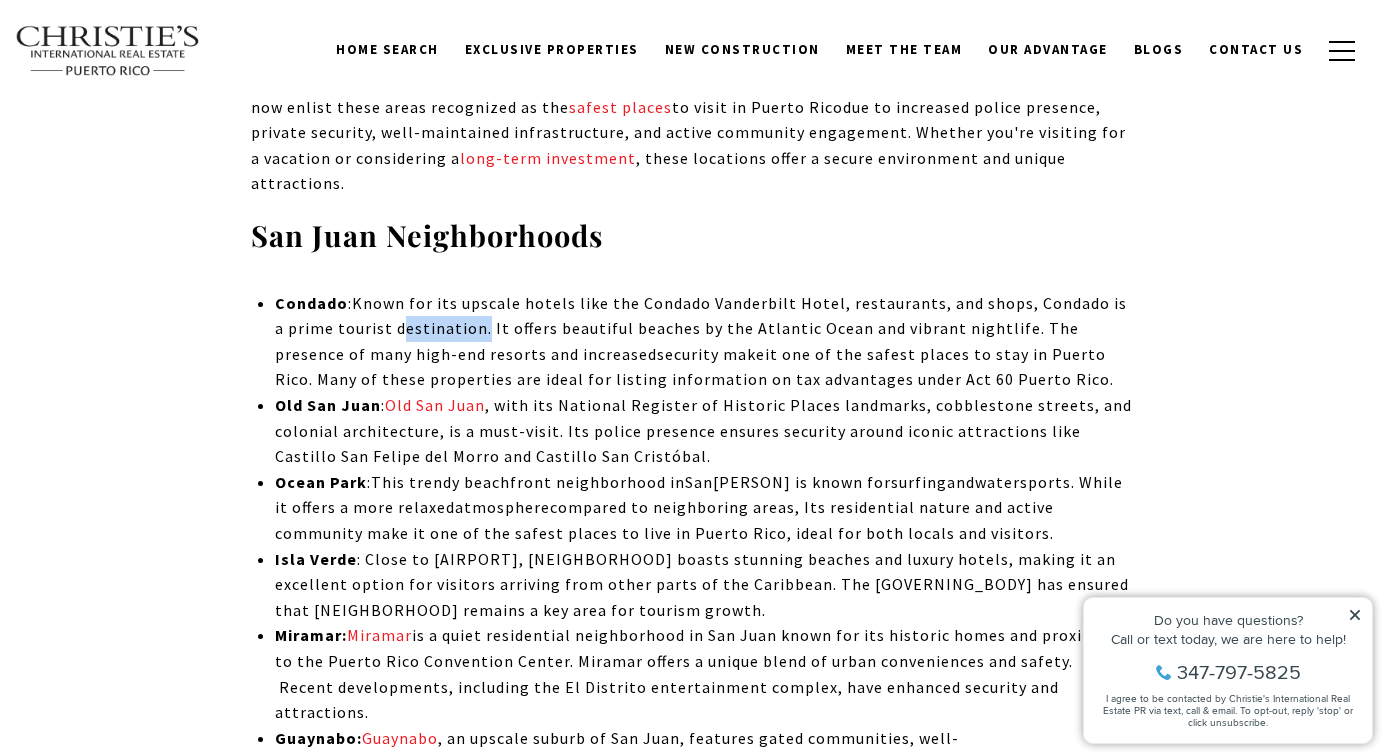 click on "Known for its upscale hotels like the [HOTEL_NAME] Hotel, restaurants, and shops, [NEIGHBORHOOD] is a prime tourist destination. It offers beautiful beaches by the Atlantic Ocean and vibrant nightlife. The presence of many high-end resorts and increased security make it one of the safest places to stay in Puerto Rico. Many of these properties are ideal for listing information on tax advantages under Act 60 Puerto Rico." at bounding box center [701, 341] 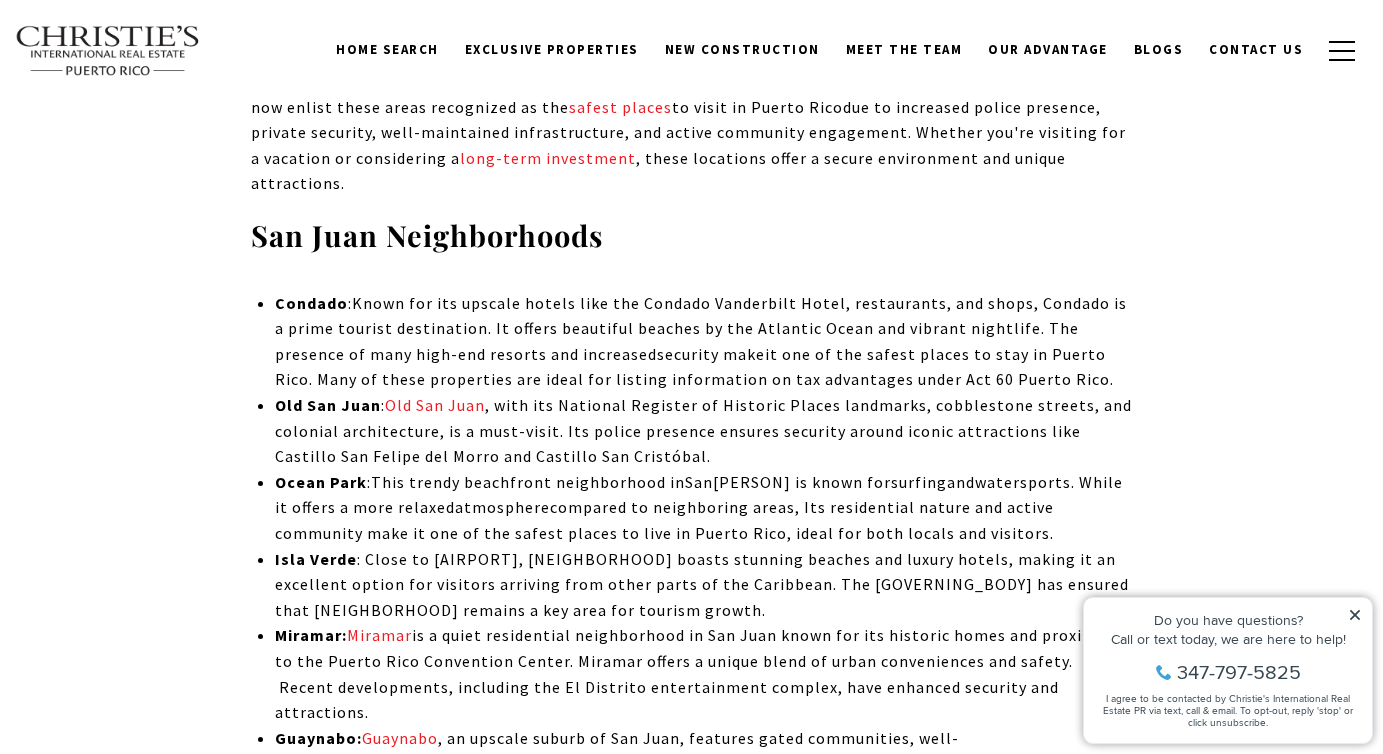 click on "Known for its upscale hotels like the [HOTEL_NAME] Hotel, restaurants, and shops, [NEIGHBORHOOD] is a prime tourist destination. It offers beautiful beaches by the Atlantic Ocean and vibrant nightlife. The presence of many high-end resorts and increased security make it one of the safest places to stay in Puerto Rico. Many of these properties are ideal for listing information on tax advantages under Act 60 Puerto Rico." at bounding box center (701, 341) 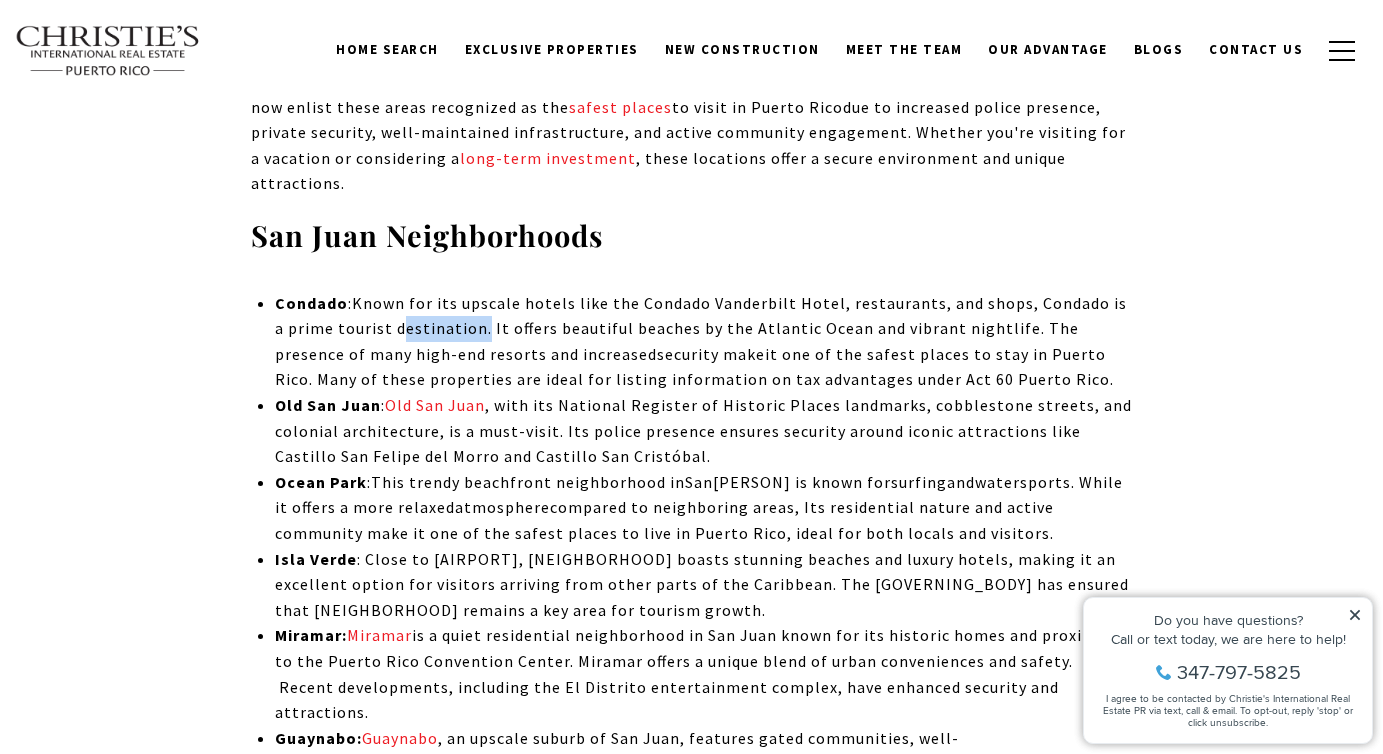 click on ", with its National Register of Historic Places landmarks, cobblestone streets, and colonial architecture, is a must-visit. Its police presence ensures security around iconic attractions like Castillo San Felipe del Morro and Castillo San Cristóbal." at bounding box center (703, 430) 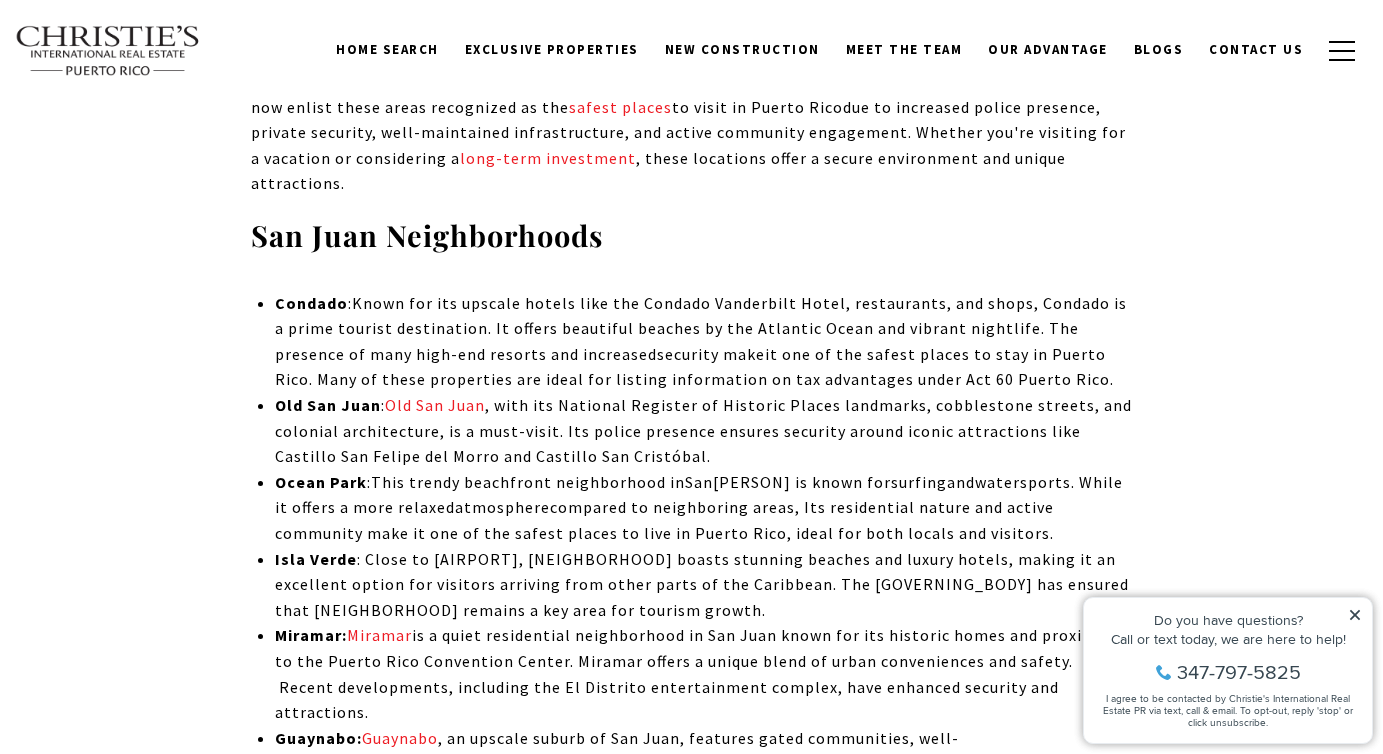 click on ", with its National Register of Historic Places landmarks, cobblestone streets, and colonial architecture, is a must-visit. Its police presence ensures security around iconic attractions like Castillo San Felipe del Morro and Castillo San Cristóbal." at bounding box center [703, 430] 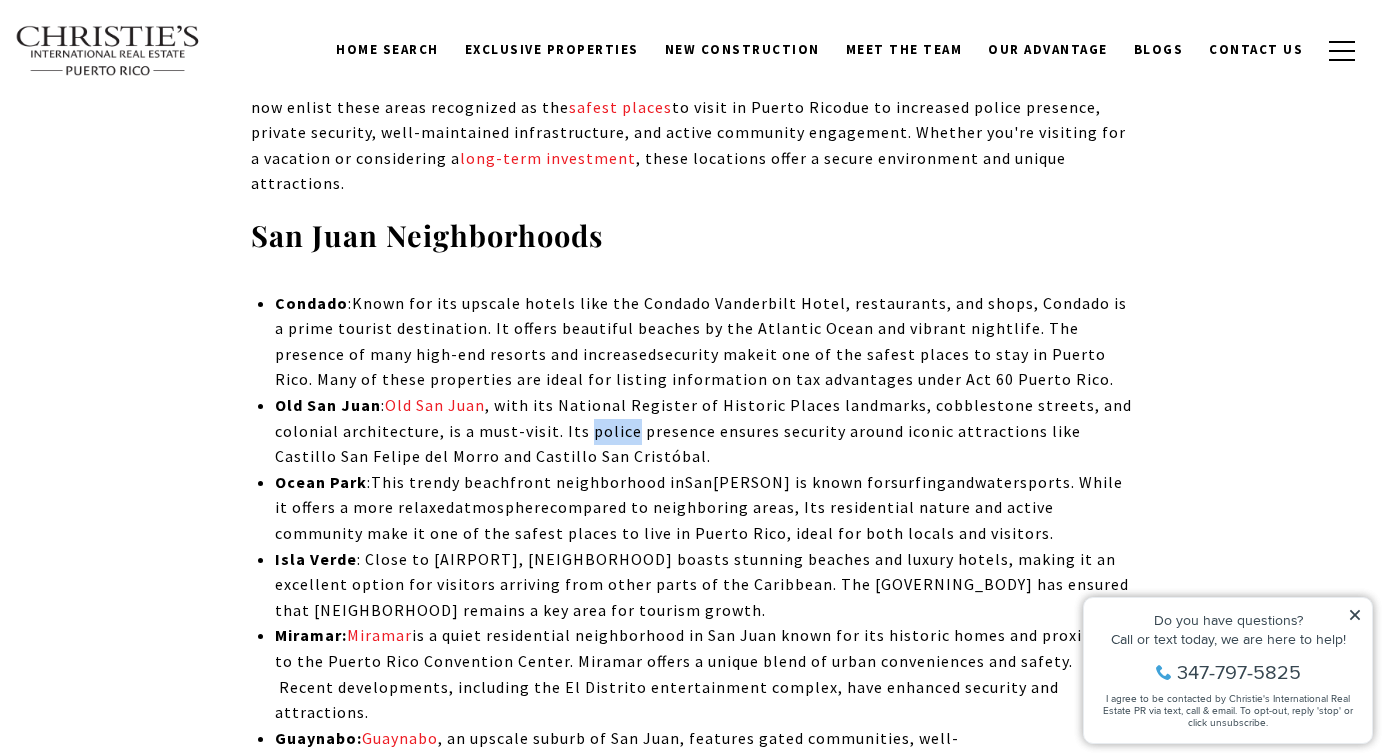 click on ", with its National Register of Historic Places landmarks, cobblestone streets, and colonial architecture, is a must-visit. Its police presence ensures security around iconic attractions like Castillo San Felipe del Morro and Castillo San Cristóbal." at bounding box center (703, 430) 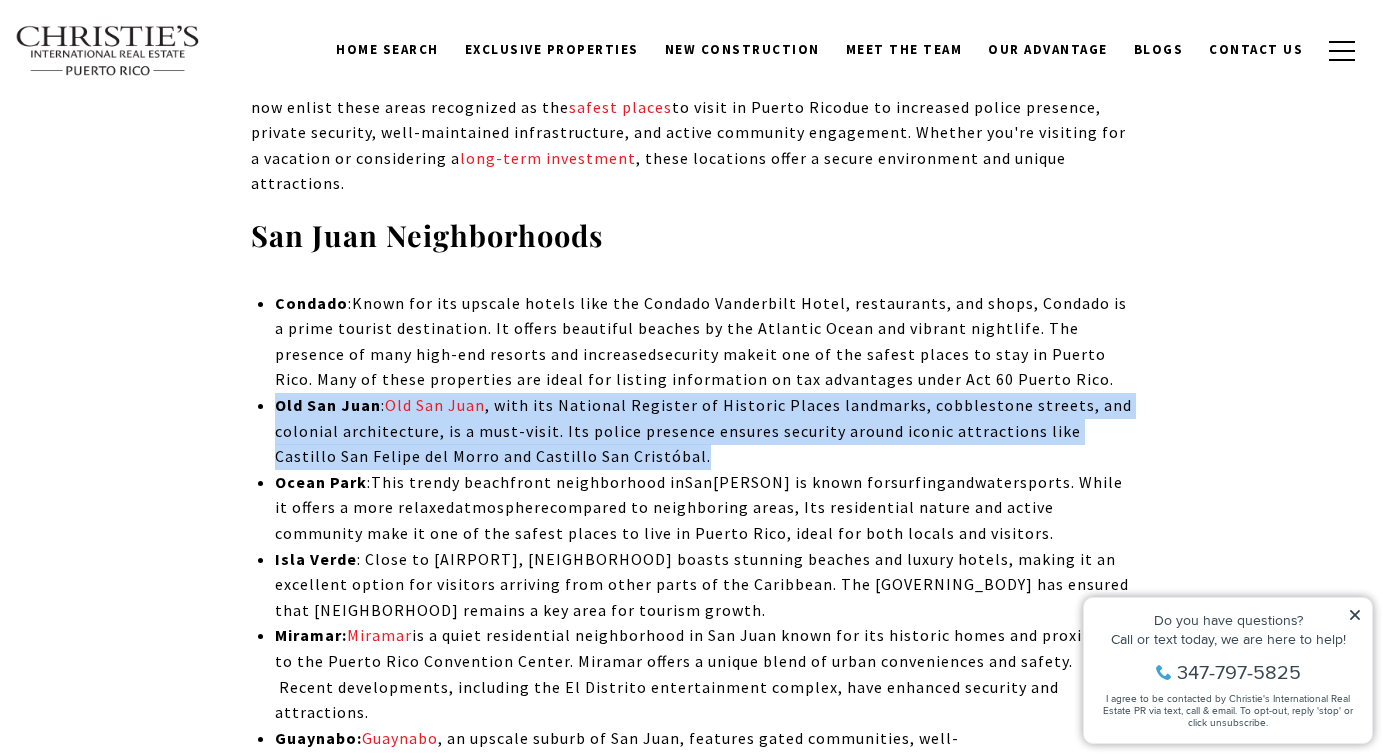 click on ", with its National Register of Historic Places landmarks, cobblestone streets, and colonial architecture, is a must-visit. Its police presence ensures security around iconic attractions like Castillo San Felipe del Morro and Castillo San Cristóbal." at bounding box center [703, 430] 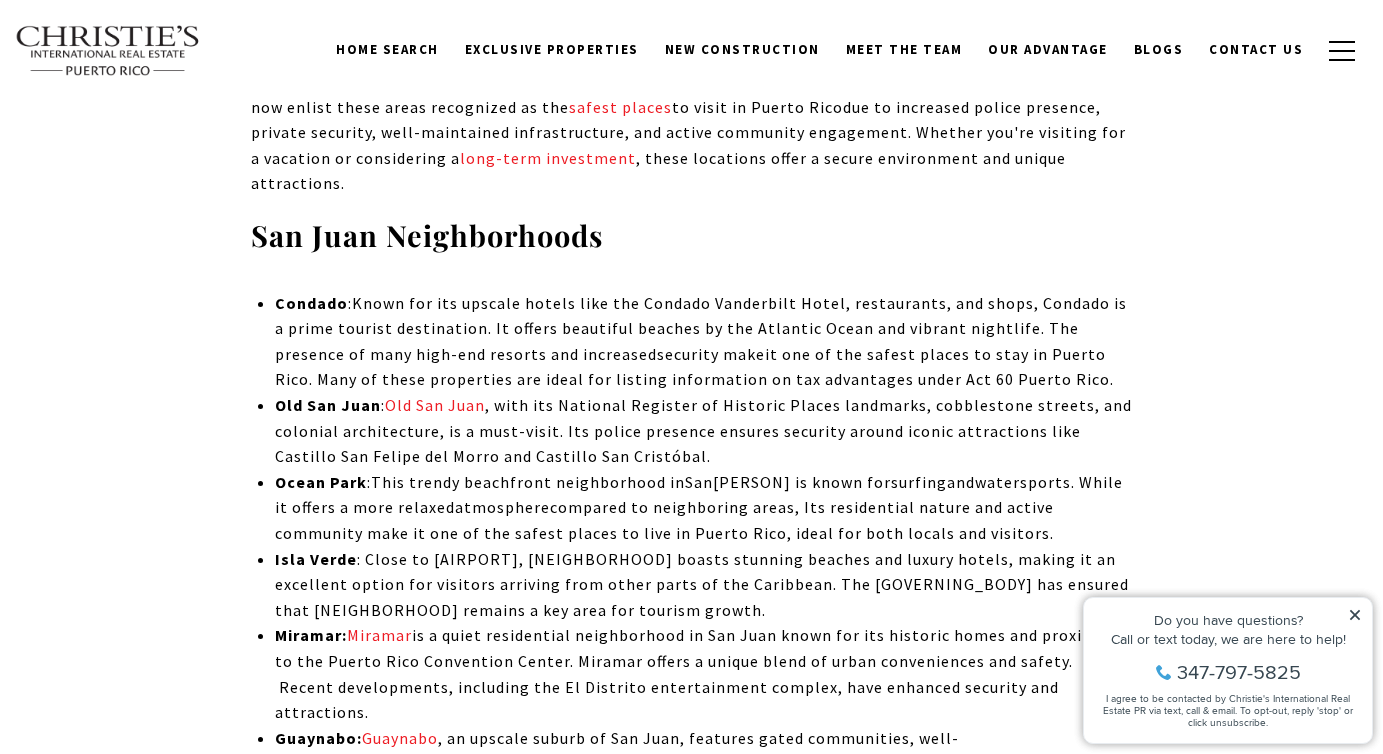 click on ", with its National Register of Historic Places landmarks, cobblestone streets, and colonial architecture, is a must-visit. Its police presence ensures security around iconic attractions like Castillo San Felipe del Morro and Castillo San Cristóbal." at bounding box center [703, 430] 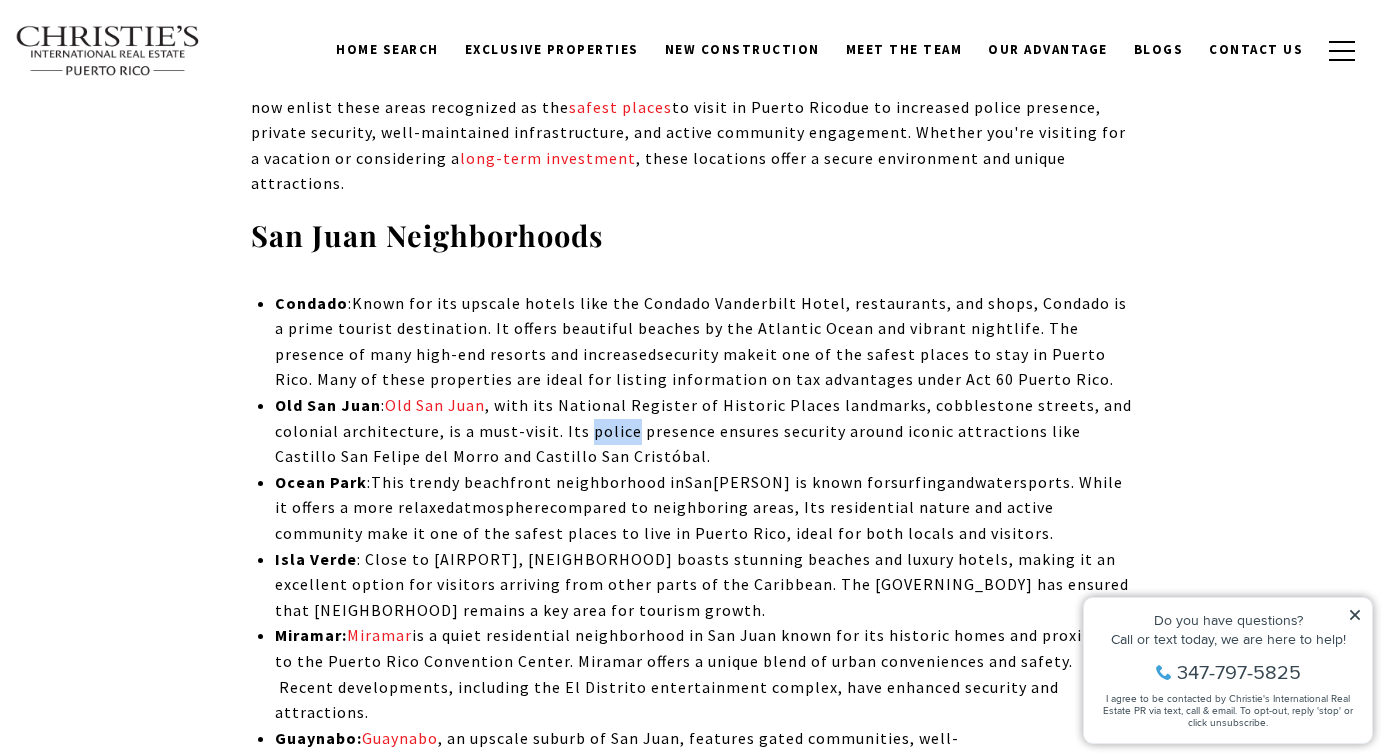 click on ", with its National Register of Historic Places landmarks, cobblestone streets, and colonial architecture, is a must-visit. Its police presence ensures security around iconic attractions like Castillo San Felipe del Morro and Castillo San Cristóbal." at bounding box center [703, 430] 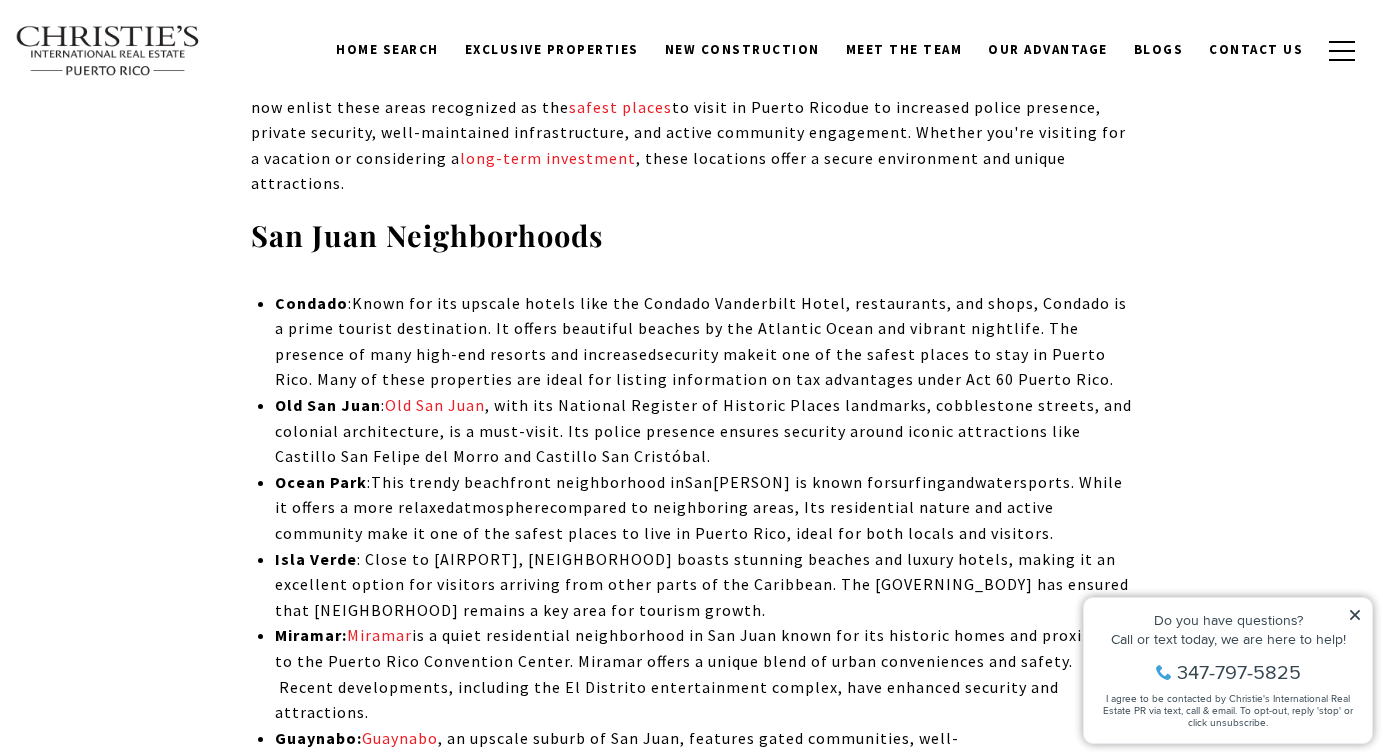 click on "[CITY] :   [CITY], with its National Register of Historic Places landmarks, cobblestone streets, and colonial architecture, is a must-visit. Its police presence ensures security around iconic attractions like [LANDMARK] and [LANDMARK]." at bounding box center (703, 431) 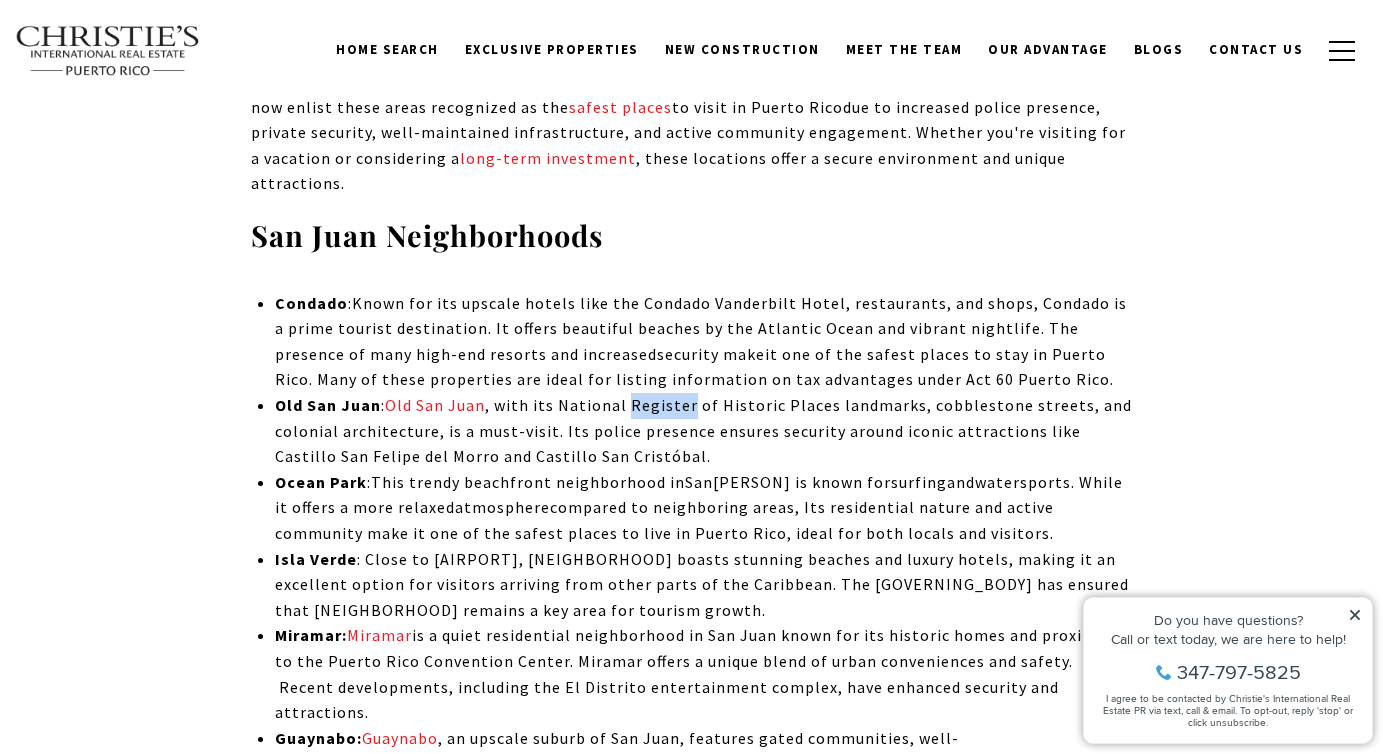 click on "[CITY] :   [CITY], with its National Register of Historic Places landmarks, cobblestone streets, and colonial architecture, is a must-visit. Its police presence ensures security around iconic attractions like [LANDMARK] and [LANDMARK]." at bounding box center (703, 431) 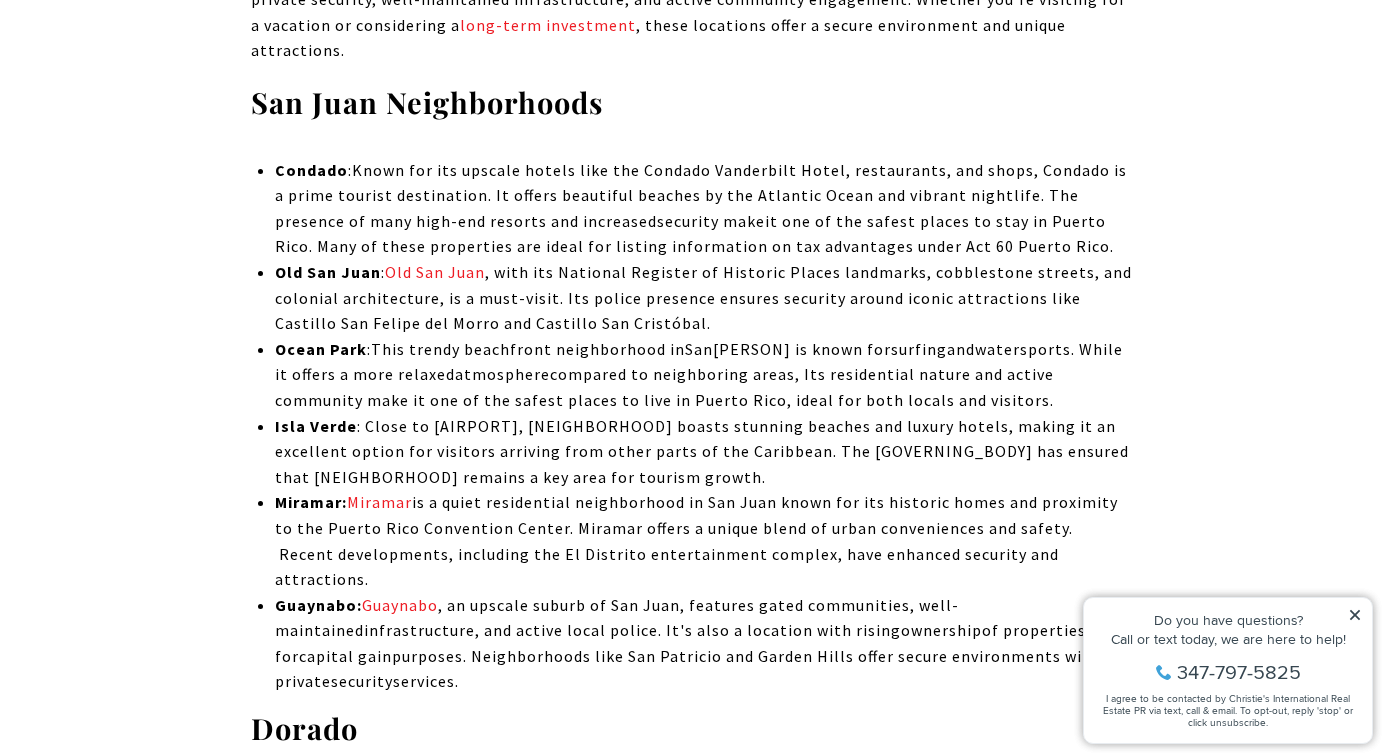 scroll, scrollTop: 4168, scrollLeft: 0, axis: vertical 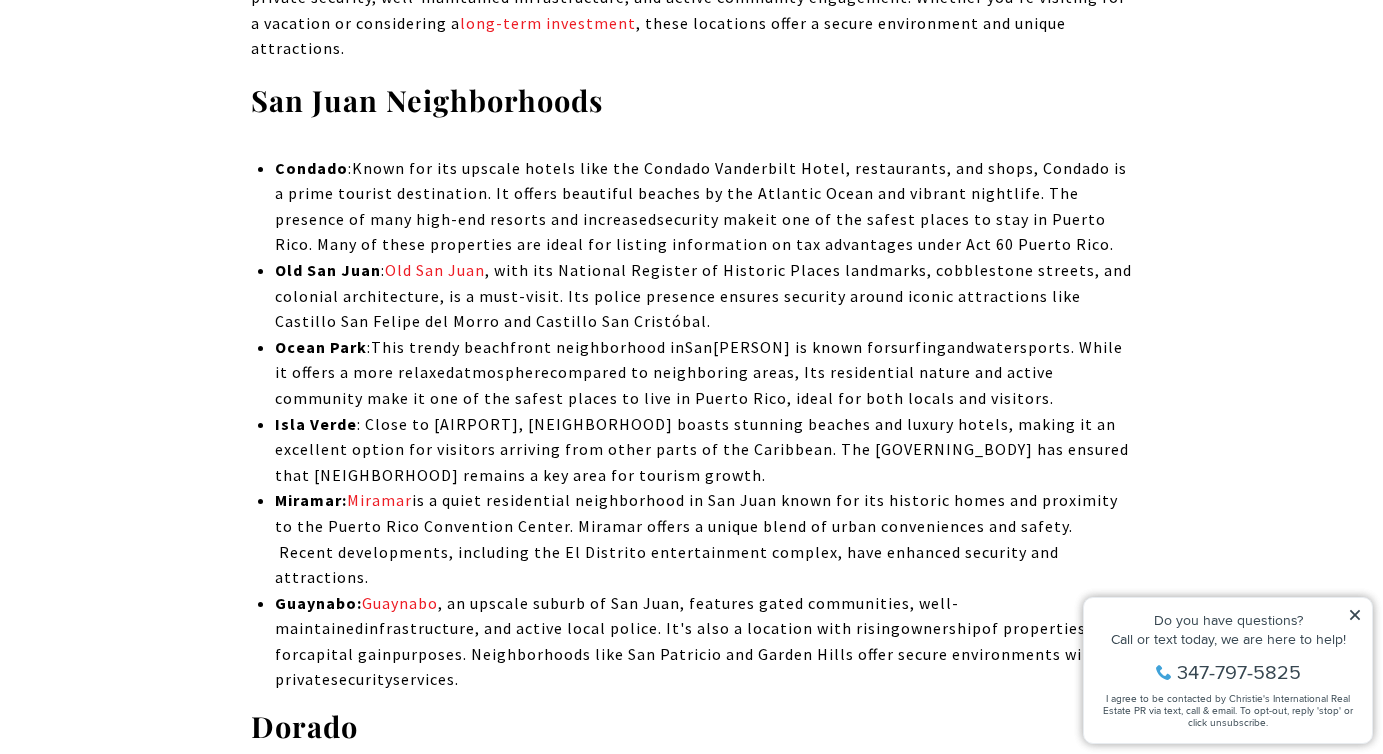 click on ": Close to [AIRPORT], [NEIGHBORHOOD] boasts stunning beaches and luxury hotels, making it an excellent option for visitors arriving from other parts of the Caribbean. The [GOVERNING_BODY] has ensured that [NEIGHBORHOOD] remains a key area for tourism growth." at bounding box center [702, 449] 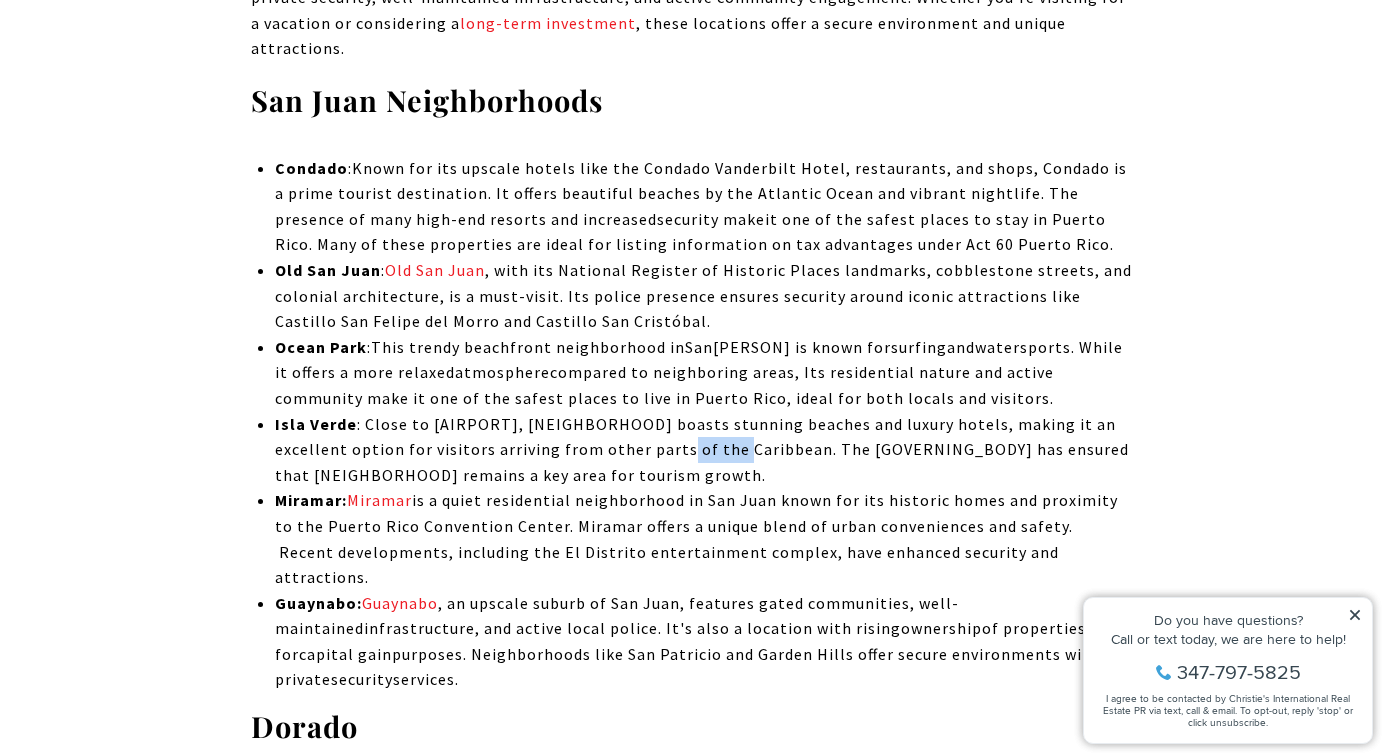 click on ": Close to [AIRPORT], [NEIGHBORHOOD] boasts stunning beaches and luxury hotels, making it an excellent option for visitors arriving from other parts of the Caribbean. The [GOVERNING_BODY] has ensured that [NEIGHBORHOOD] remains a key area for tourism growth." at bounding box center [702, 449] 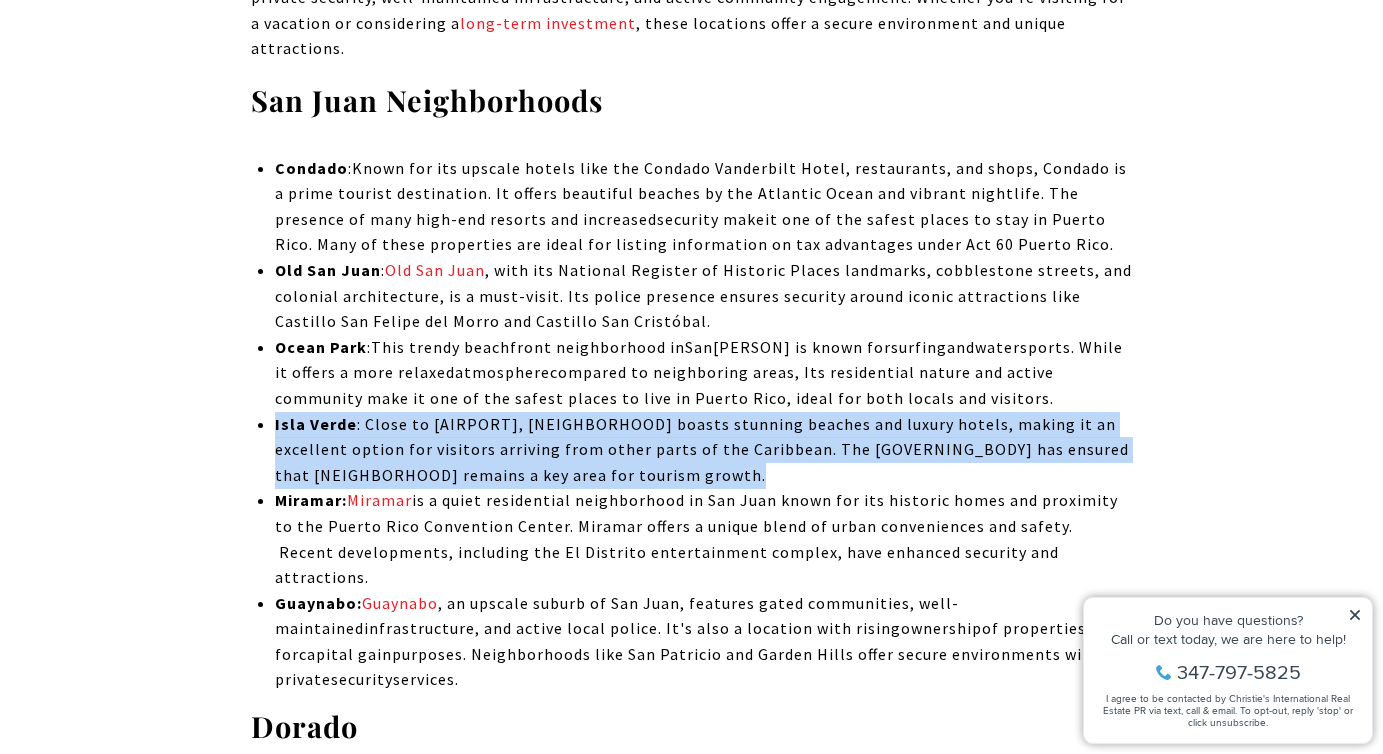 click on ": Close to [AIRPORT], [NEIGHBORHOOD] boasts stunning beaches and luxury hotels, making it an excellent option for visitors arriving from other parts of the Caribbean. The [GOVERNING_BODY] has ensured that [NEIGHBORHOOD] remains a key area for tourism growth." at bounding box center [703, 450] 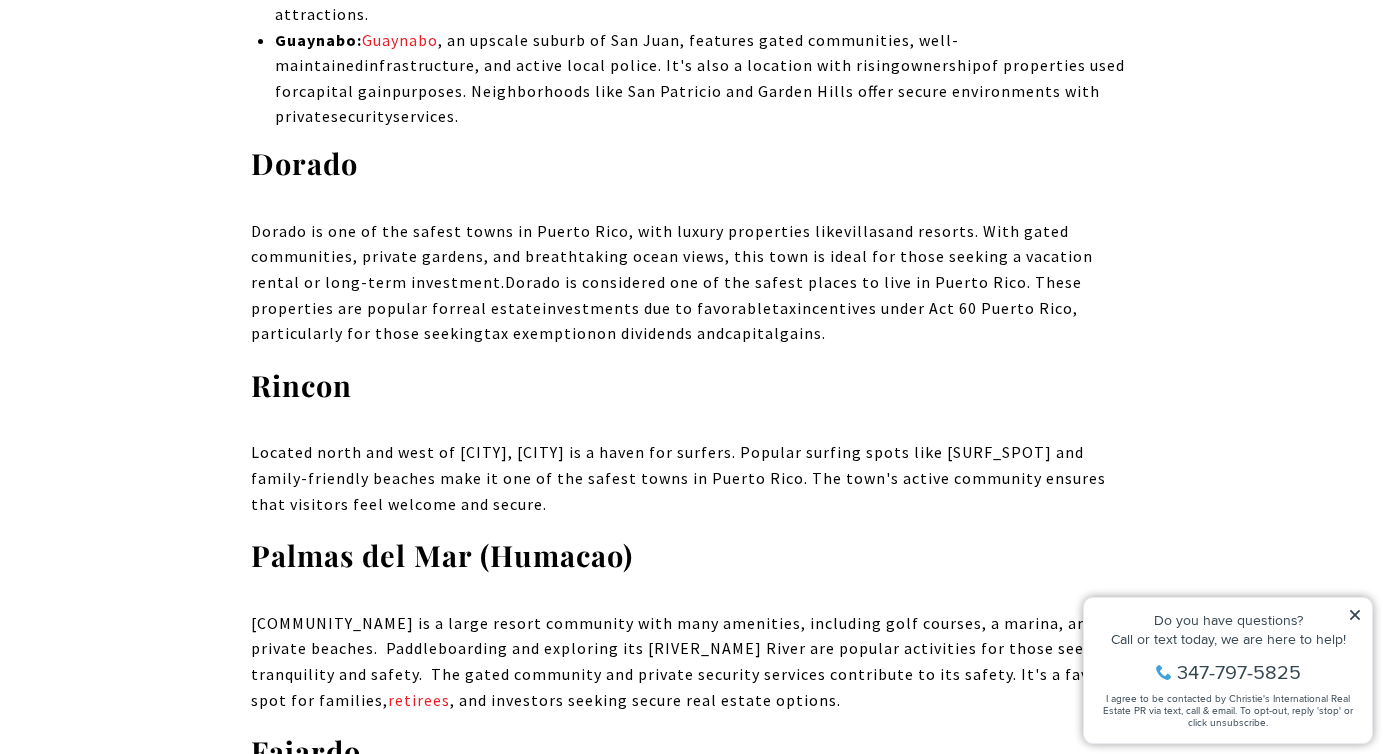 scroll, scrollTop: 4738, scrollLeft: 0, axis: vertical 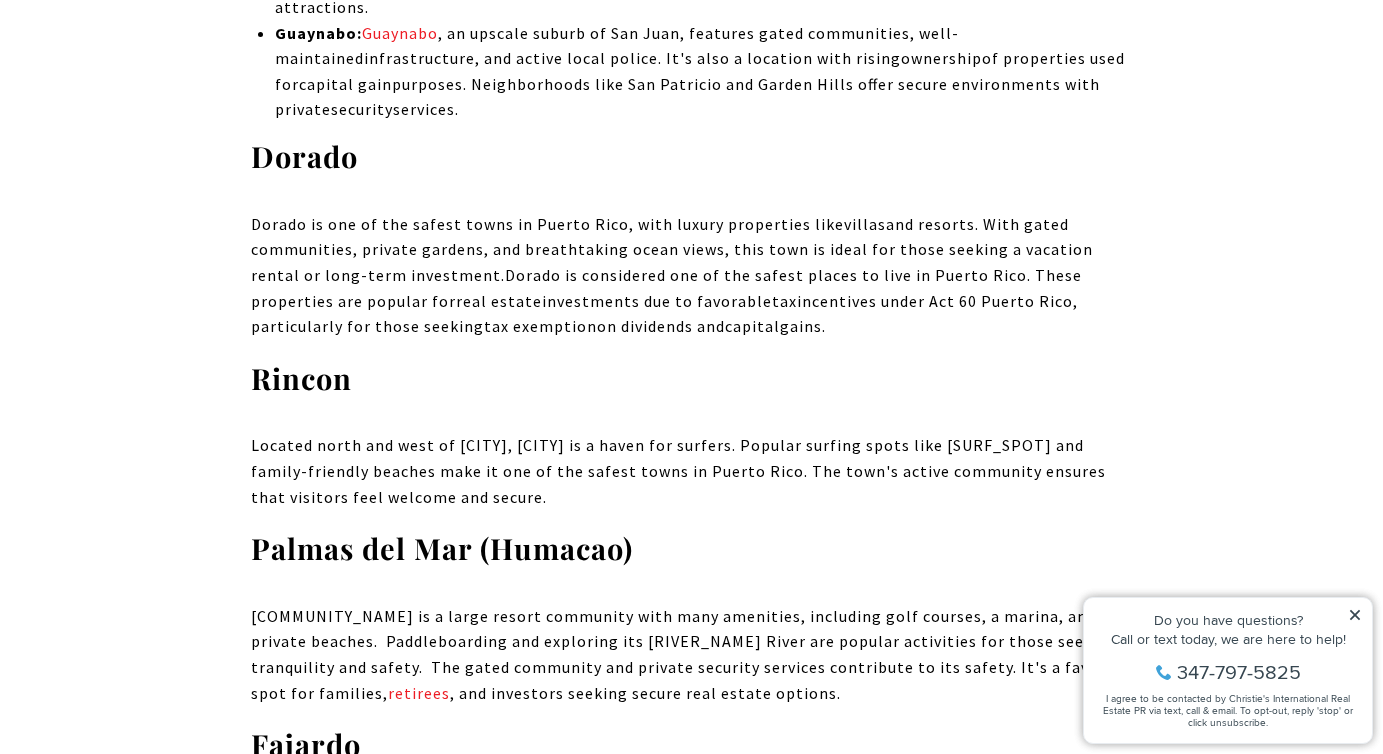 click on "Located north and west of [CITY], [CITY] is a haven for surfers. Popular surfing spots like [SURF_SPOT] and family-friendly beaches make it one of the safest towns in Puerto Rico. The town's active community ensures that visitors feel welcome and secure." at bounding box center (692, 471) 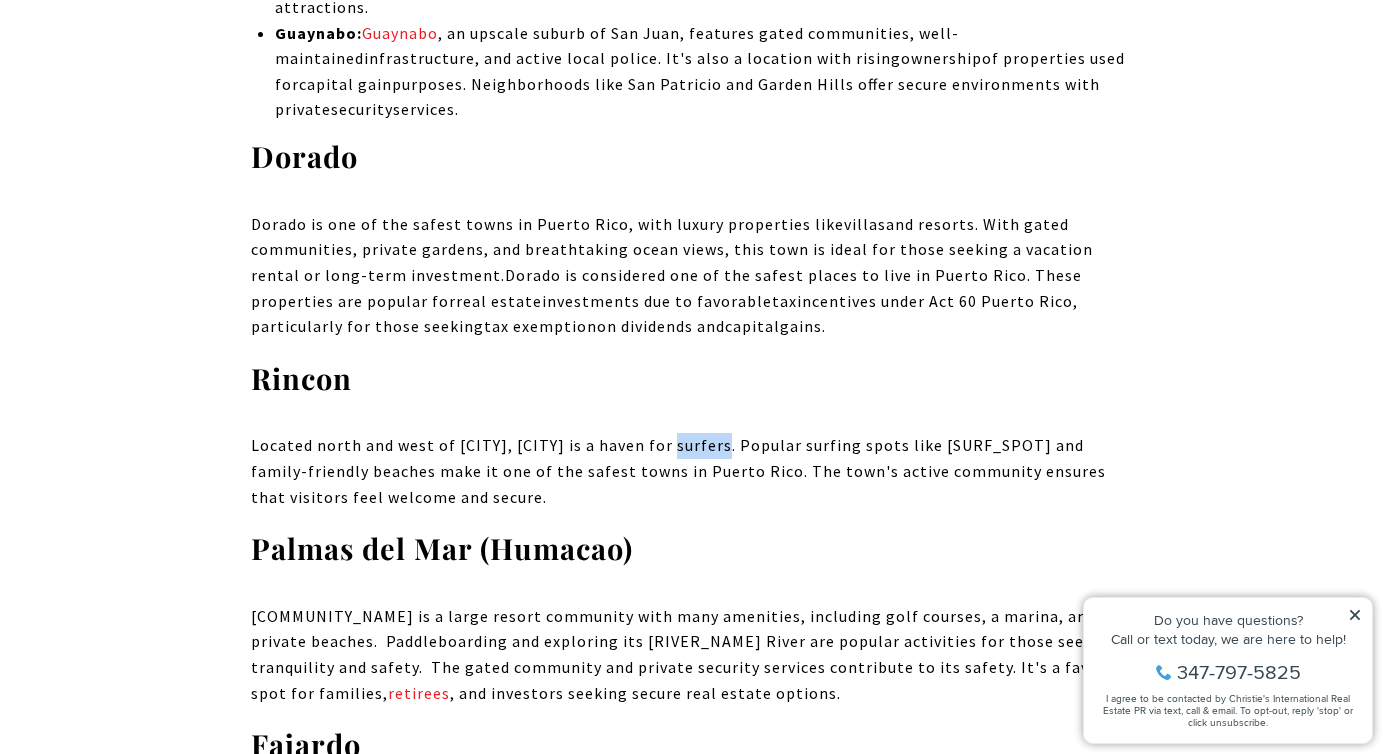 click on "Located north and west of [CITY], [CITY] is a haven for surfers. Popular surfing spots like [SURF_SPOT] and family-friendly beaches make it one of the safest towns in Puerto Rico. The town's active community ensures that visitors feel welcome and secure." at bounding box center [692, 471] 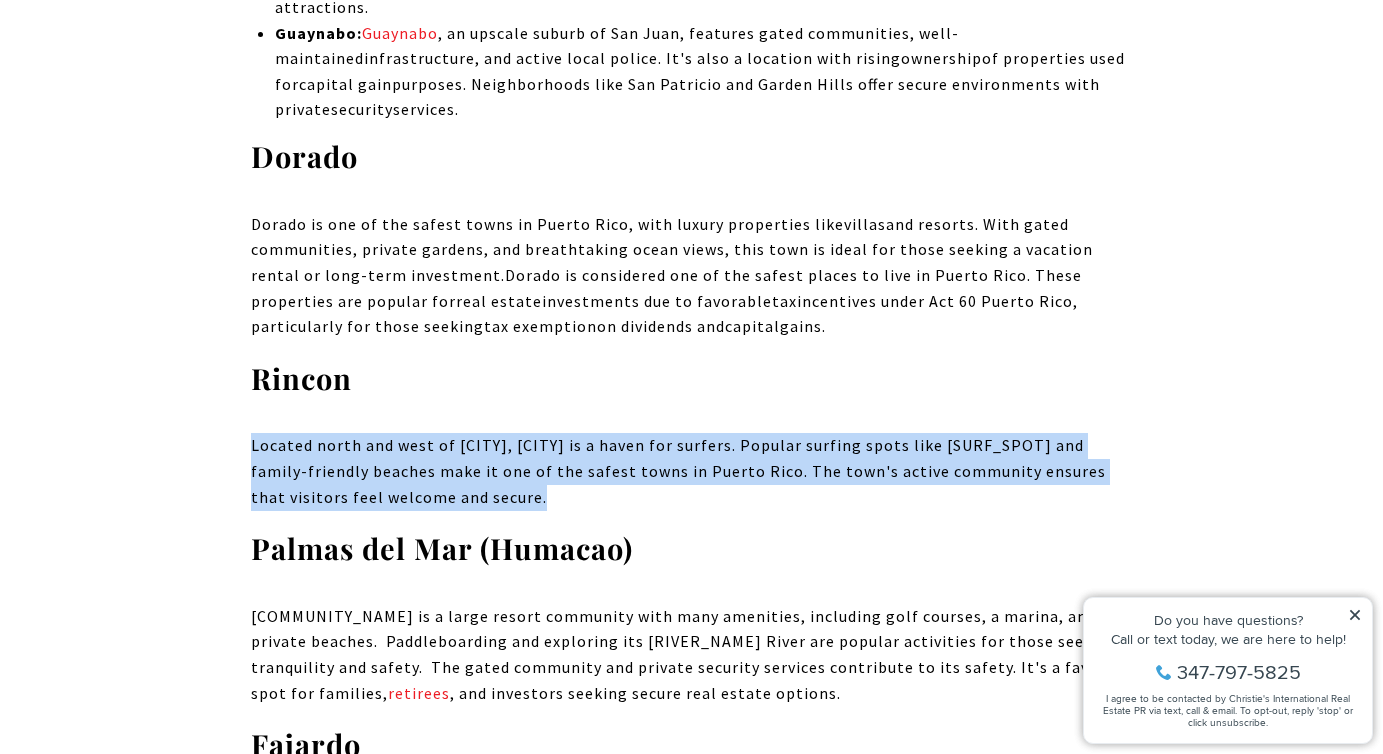 click on "Located north and west of [CITY], [CITY] is a haven for surfers. Popular surfing spots like [SURF_SPOT] and family-friendly beaches make it one of the safest towns in Puerto Rico. The town's active community ensures that visitors feel welcome and secure." at bounding box center [692, 471] 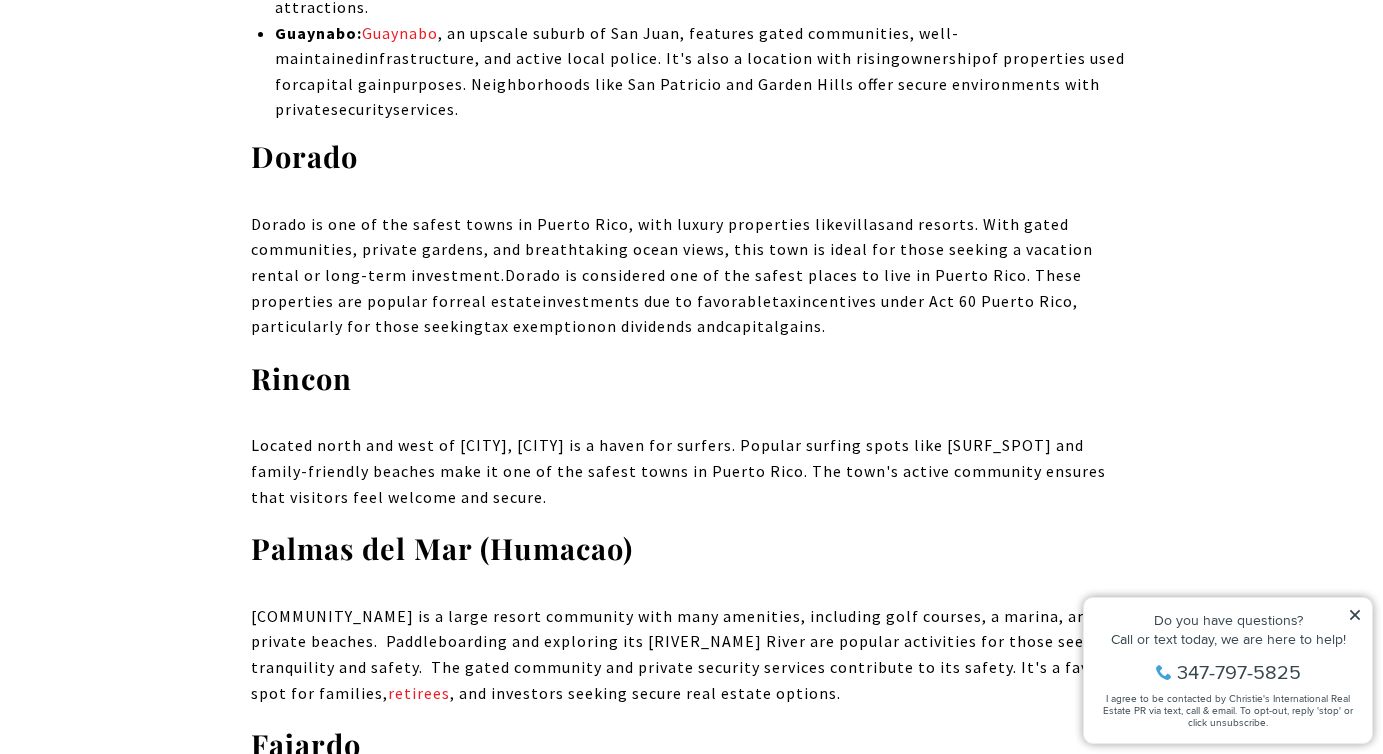 click on "Palmas del Mar is a large resort community with many amenities, including golf courses, a marina, and private beaches.  Paddleboarding and exploring its Culebrinas River are popular activities for those seeking tranquility and safety.  The gated community and private security services contribute to its safety. It's a favored spot for families,  retirees , and investors seeking secure real estate options." at bounding box center [687, 654] 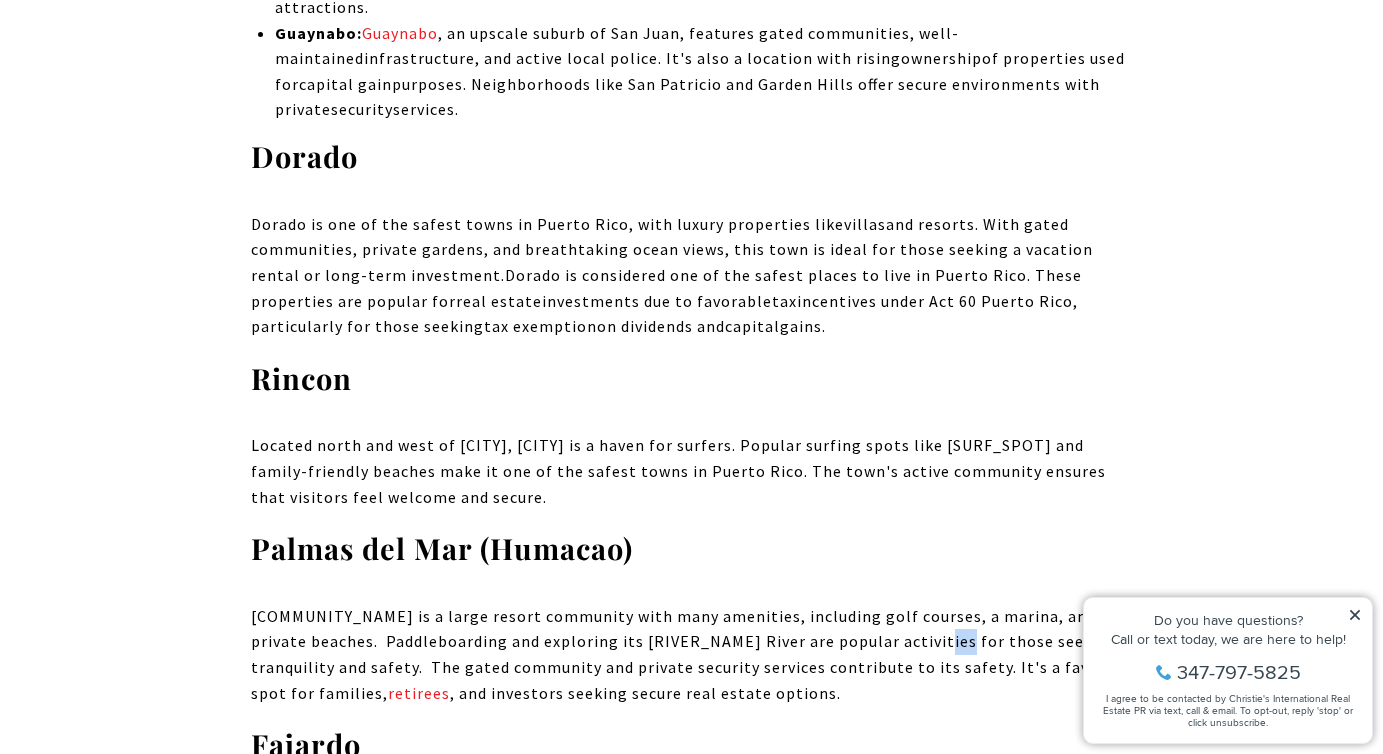 click on "Palmas del Mar is a large resort community with many amenities, including golf courses, a marina, and private beaches.  Paddleboarding and exploring its Culebrinas River are popular activities for those seeking tranquility and safety.  The gated community and private security services contribute to its safety. It's a favored spot for families,  retirees , and investors seeking secure real estate options." at bounding box center (687, 654) 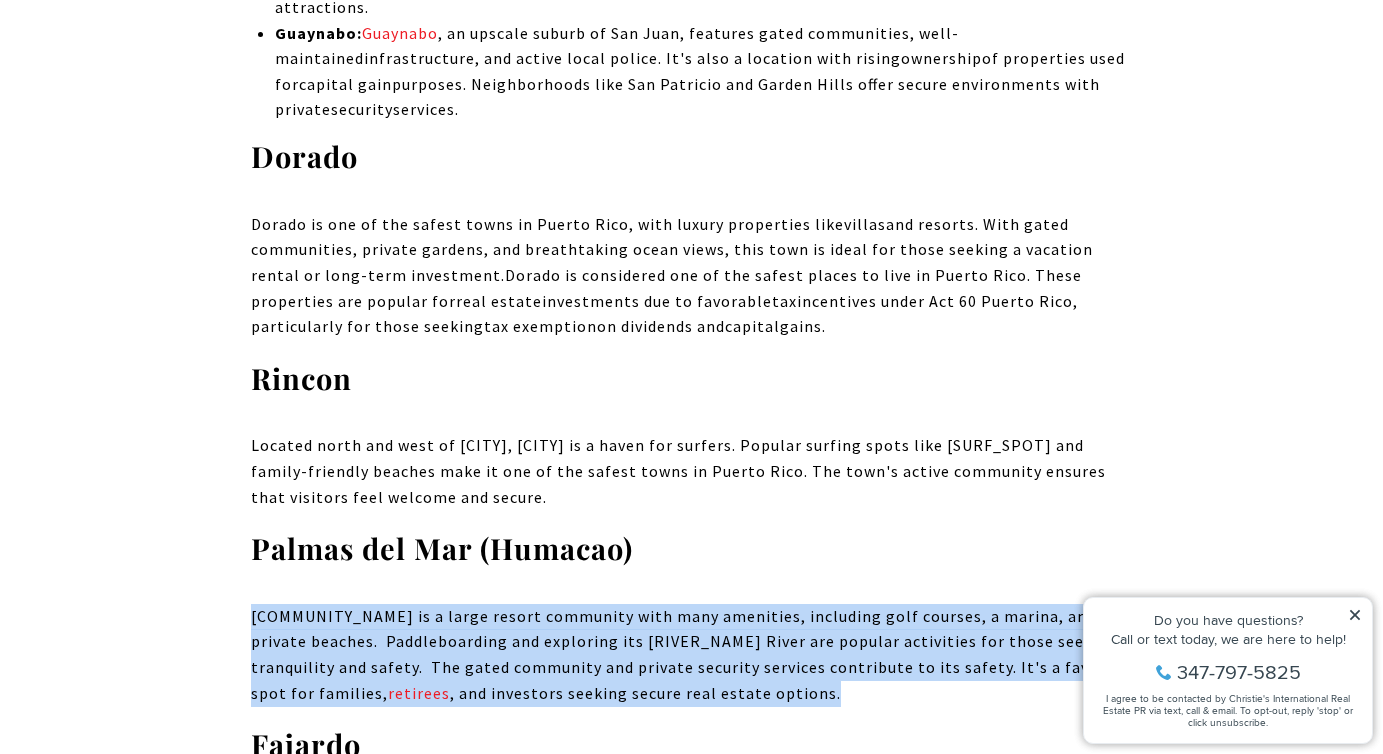 click on "Palmas del Mar is a large resort community with many amenities, including golf courses, a marina, and private beaches.  Paddleboarding and exploring its Culebrinas River are popular activities for those seeking tranquility and safety.  The gated community and private security services contribute to its safety. It's a favored spot for families,  retirees , and investors seeking secure real estate options." at bounding box center [687, 654] 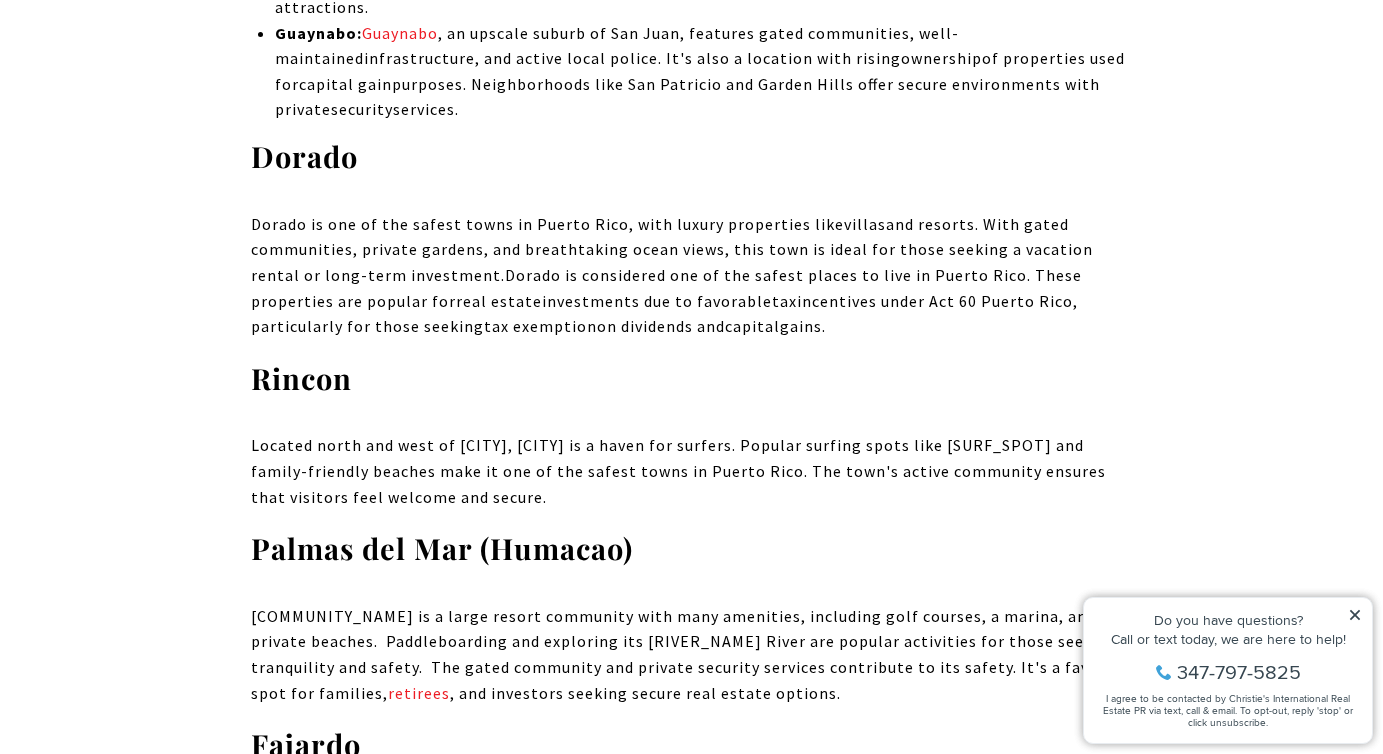click on "Palmas del Mar is a large resort community with many amenities, including golf courses, a marina, and private beaches.  Paddleboarding and exploring its Culebrinas River are popular activities for those seeking tranquility and safety.  The gated community and private security services contribute to its safety. It's a favored spot for families,  retirees , and investors seeking secure real estate options." at bounding box center [687, 654] 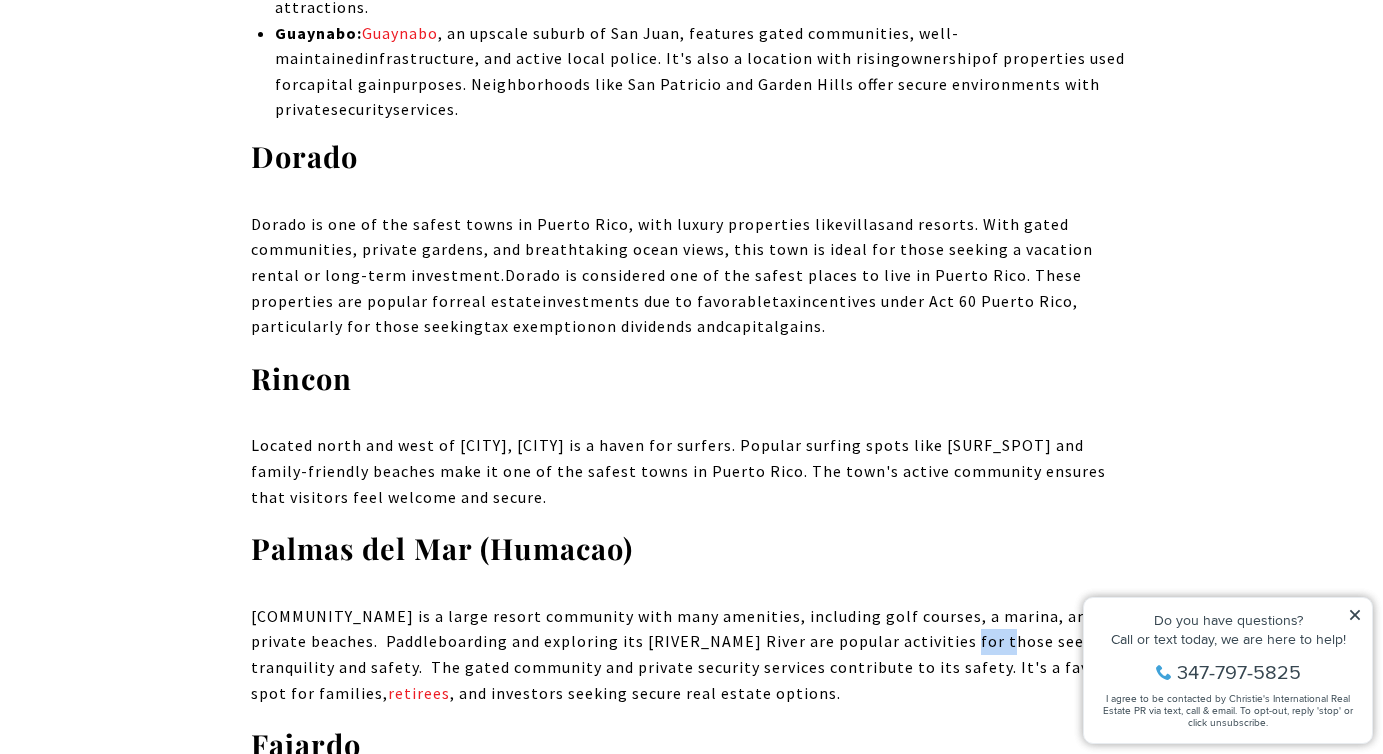 click on "Palmas del Mar is a large resort community with many amenities, including golf courses, a marina, and private beaches.  Paddleboarding and exploring its Culebrinas River are popular activities for those seeking tranquility and safety.  The gated community and private security services contribute to its safety. It's a favored spot for families,  retirees , and investors seeking secure real estate options." at bounding box center (687, 654) 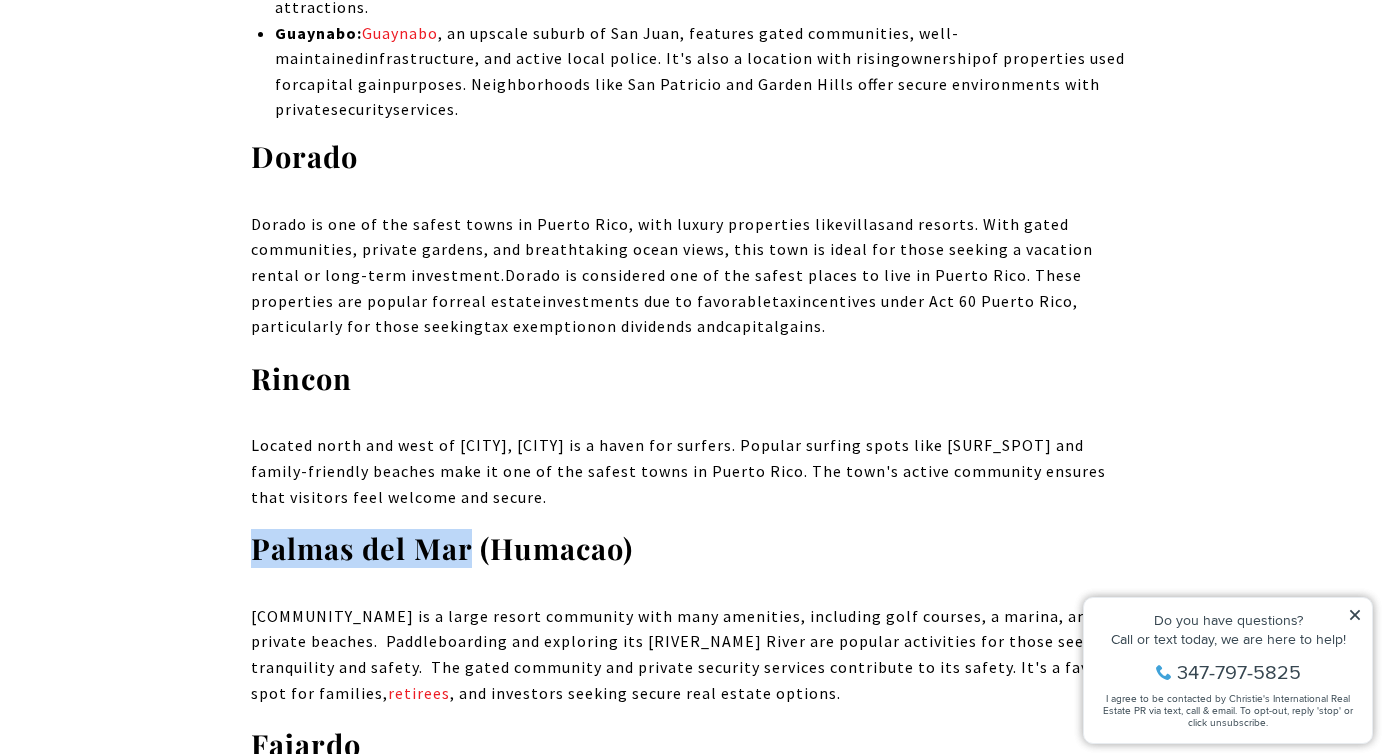 drag, startPoint x: 465, startPoint y: 501, endPoint x: 252, endPoint y: 502, distance: 213.00235 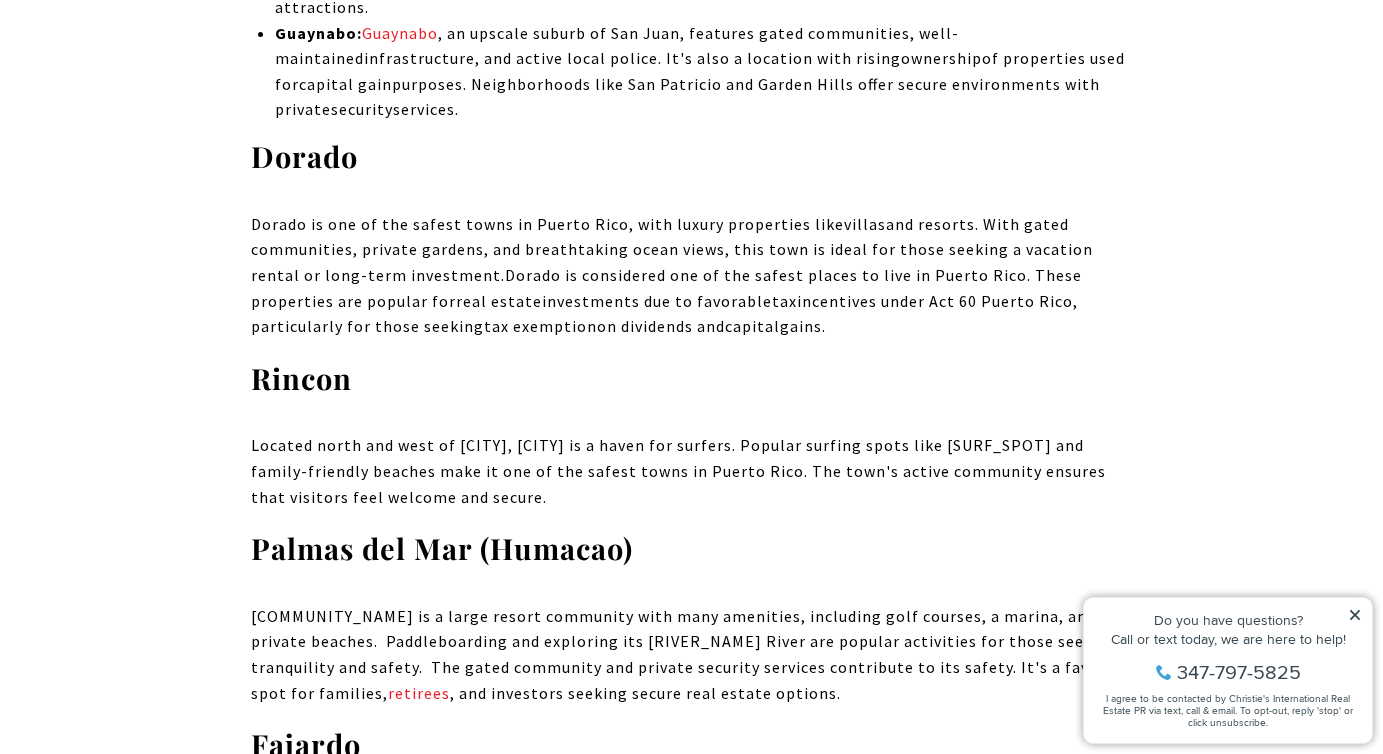 click on "Dorado is considered one of the safest places to live in Puerto Rico. These properties are popular for  real estate  investments due to favorable  tax  incentives under Act 60 Puerto Rico, particularly for those seeking  tax exemption  on dividends and  capital  gains." at bounding box center (666, 300) 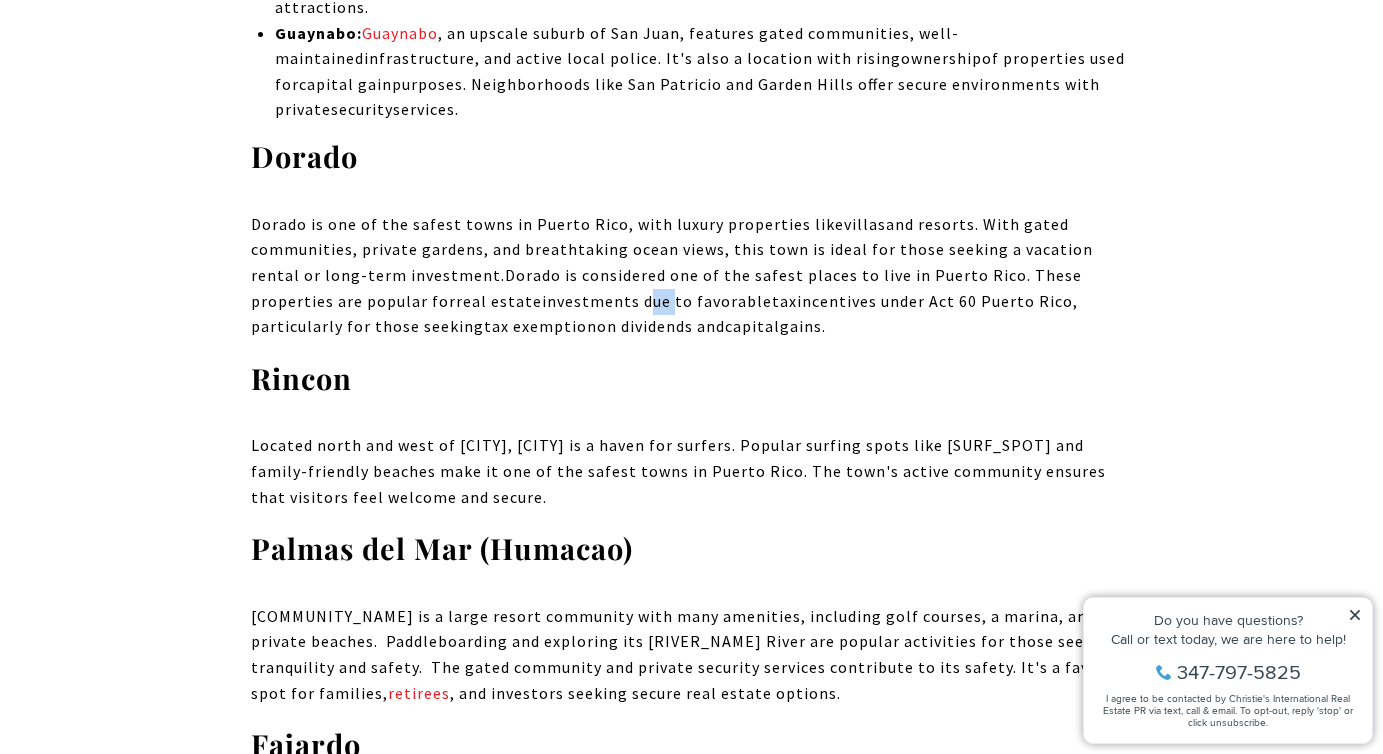 click on "Dorado is considered one of the safest places to live in Puerto Rico. These properties are popular for  real estate  investments due to favorable  tax  incentives under Act 60 Puerto Rico, particularly for those seeking  tax exemption  on dividends and  capital  gains." at bounding box center (666, 300) 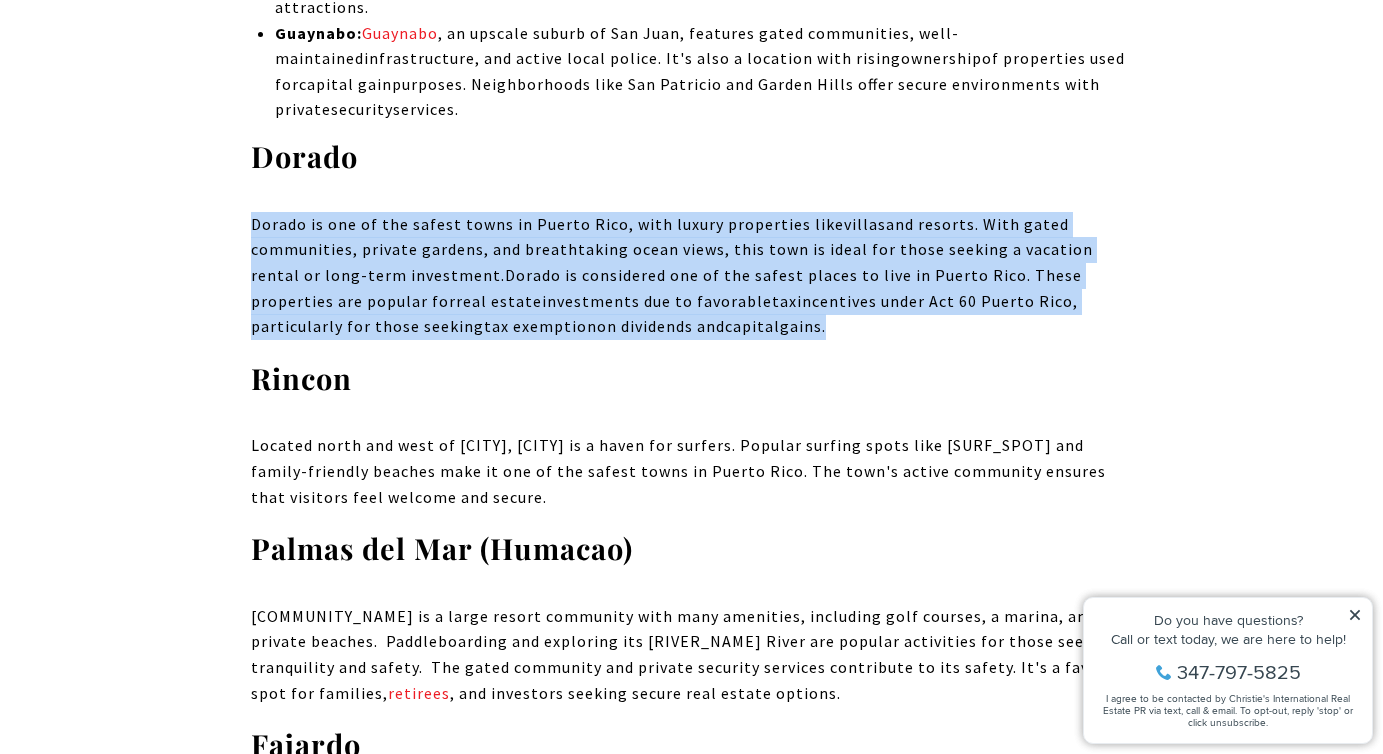 click on "Dorado is considered one of the safest places to live in Puerto Rico. These properties are popular for  real estate  investments due to favorable  tax  incentives under Act 60 Puerto Rico, particularly for those seeking  tax exemption  on dividends and  capital  gains." at bounding box center [666, 300] 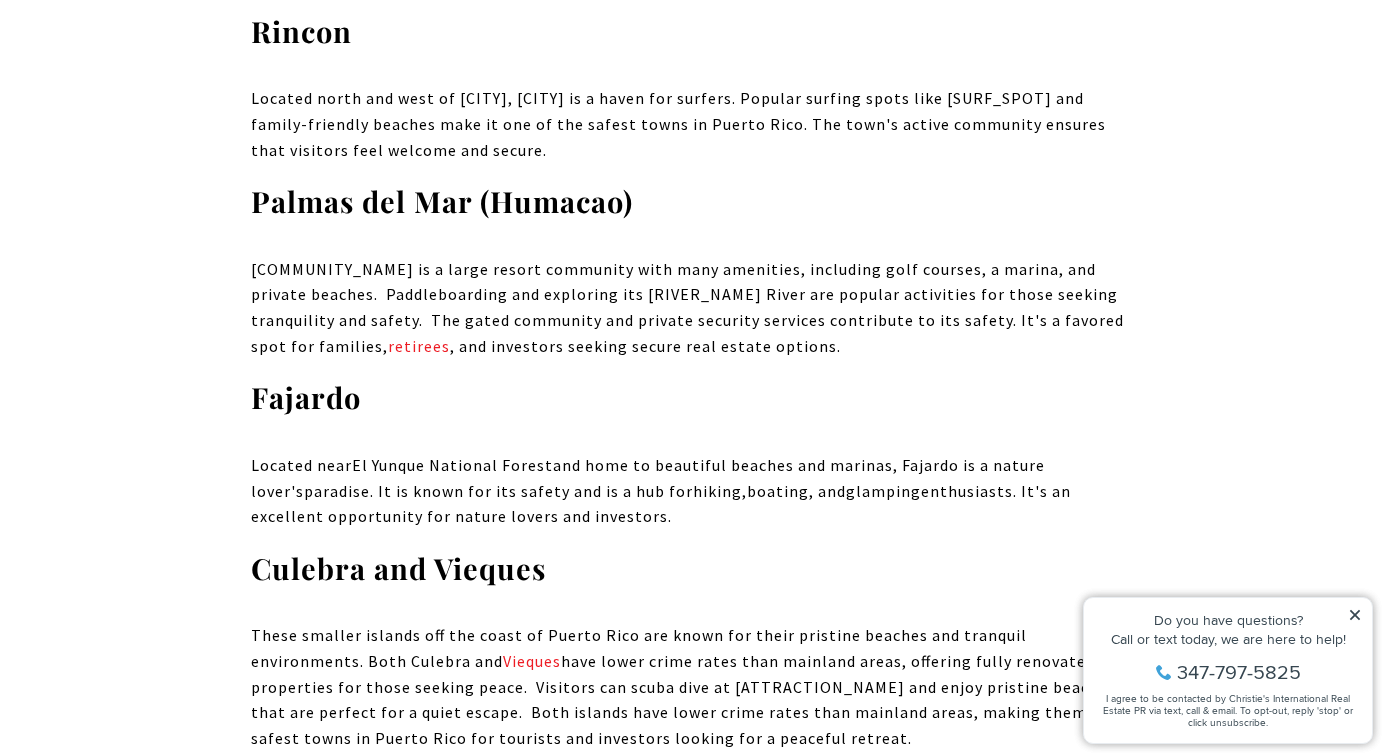 scroll, scrollTop: 5093, scrollLeft: 0, axis: vertical 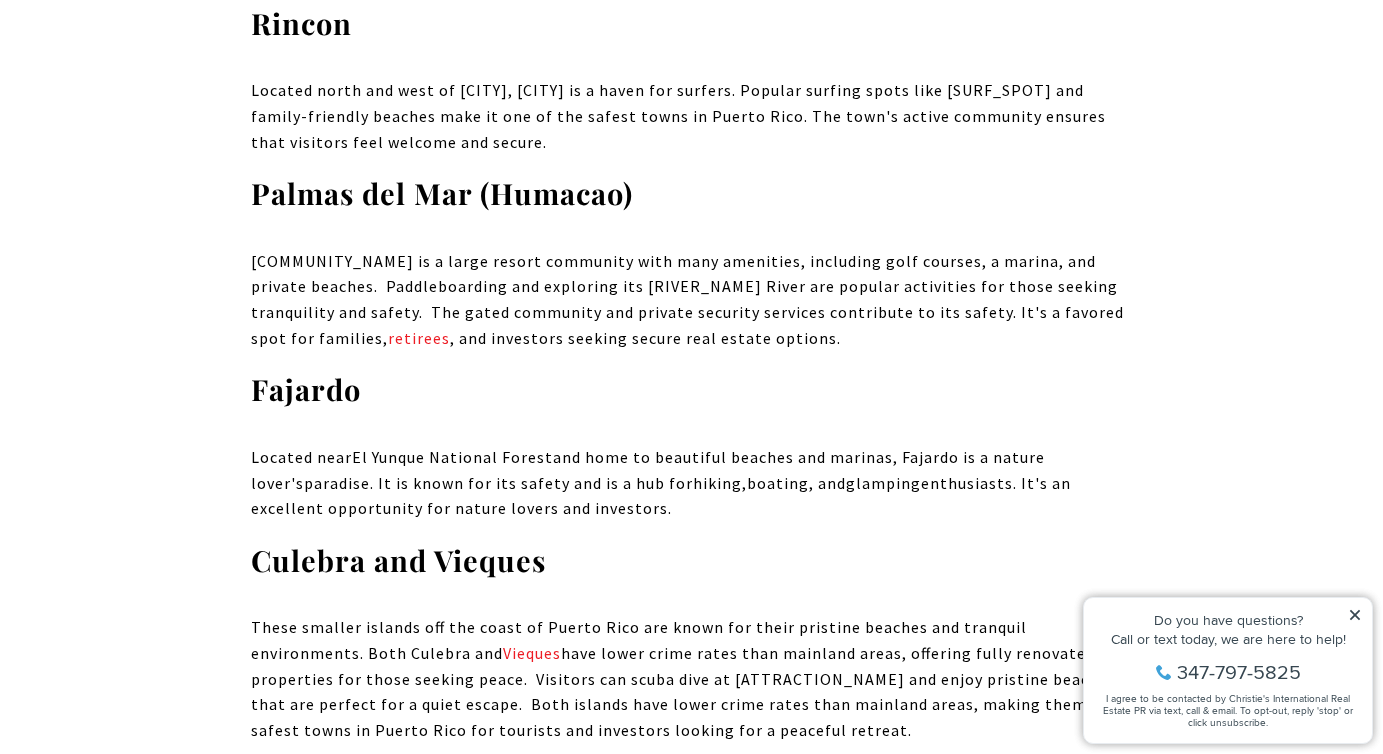 click on "Fajardo" at bounding box center (306, 389) 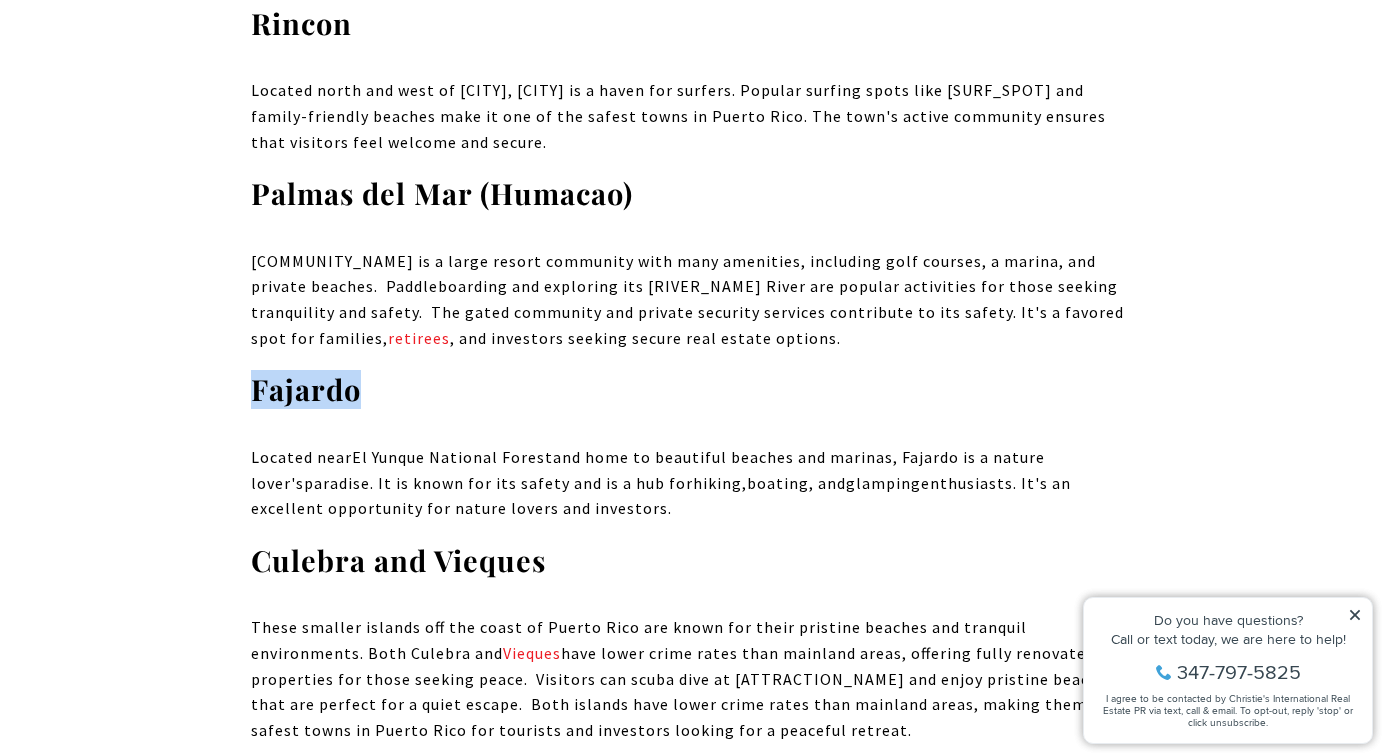 click on "Culebra and Vieques" at bounding box center (398, 560) 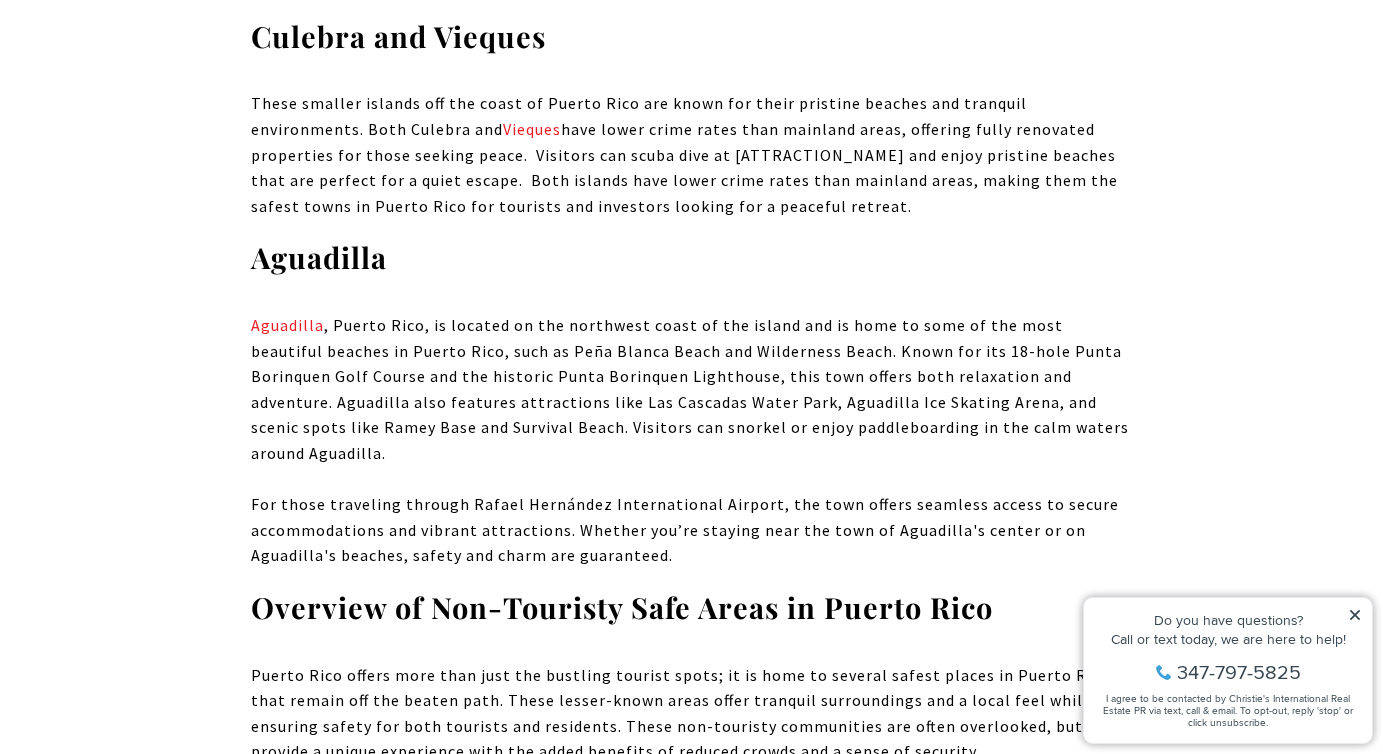 scroll, scrollTop: 5780, scrollLeft: 0, axis: vertical 